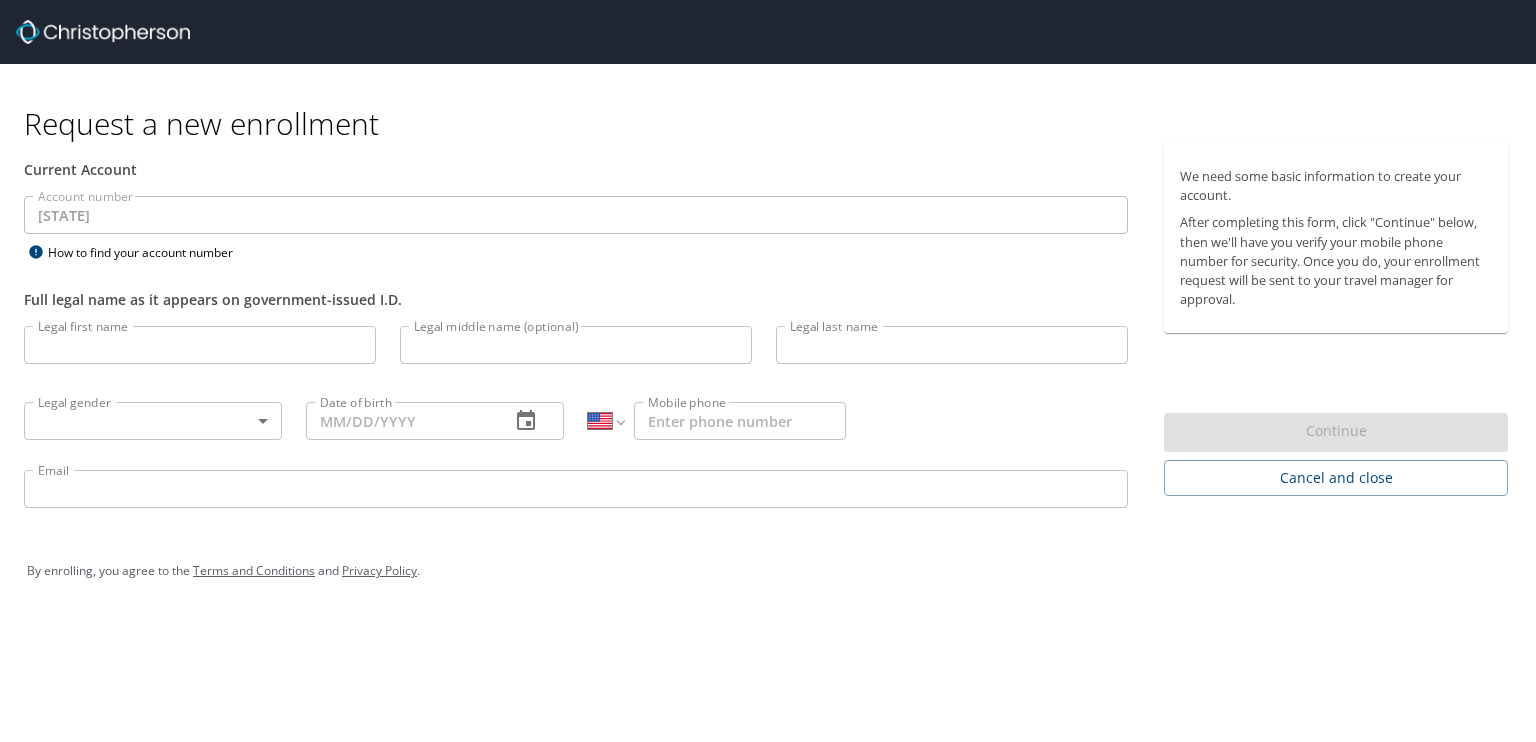 scroll, scrollTop: 0, scrollLeft: 0, axis: both 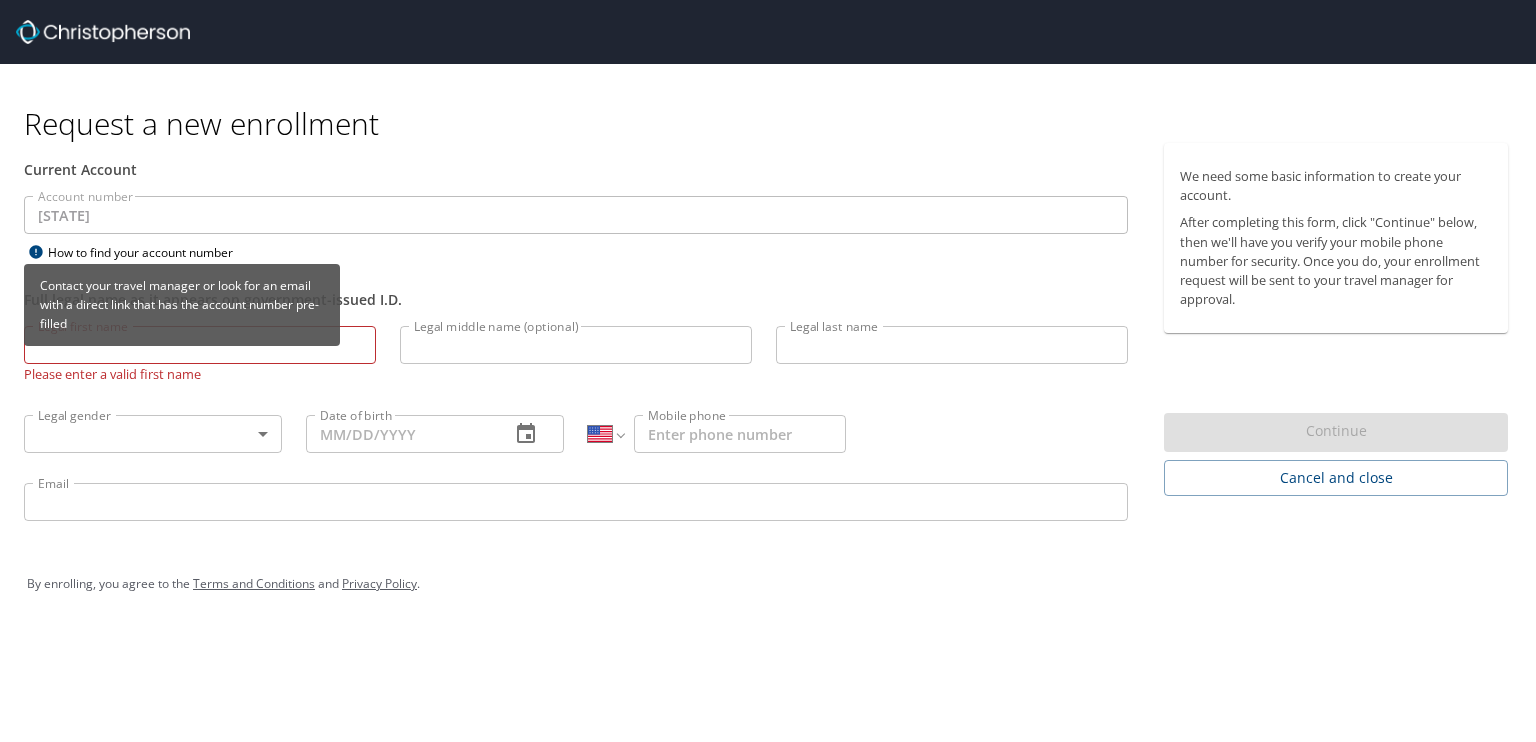 click at bounding box center (35, 251) 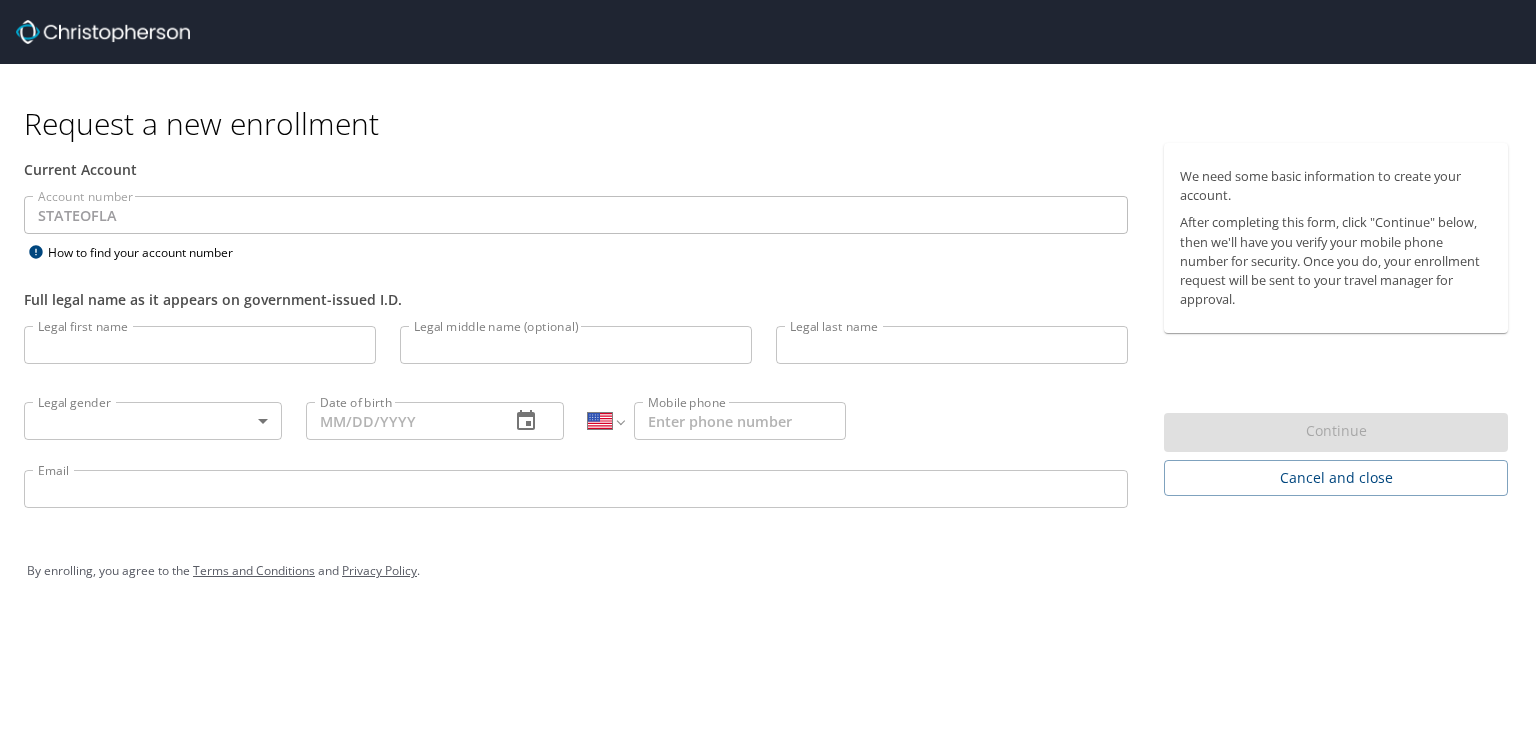 scroll, scrollTop: 0, scrollLeft: 0, axis: both 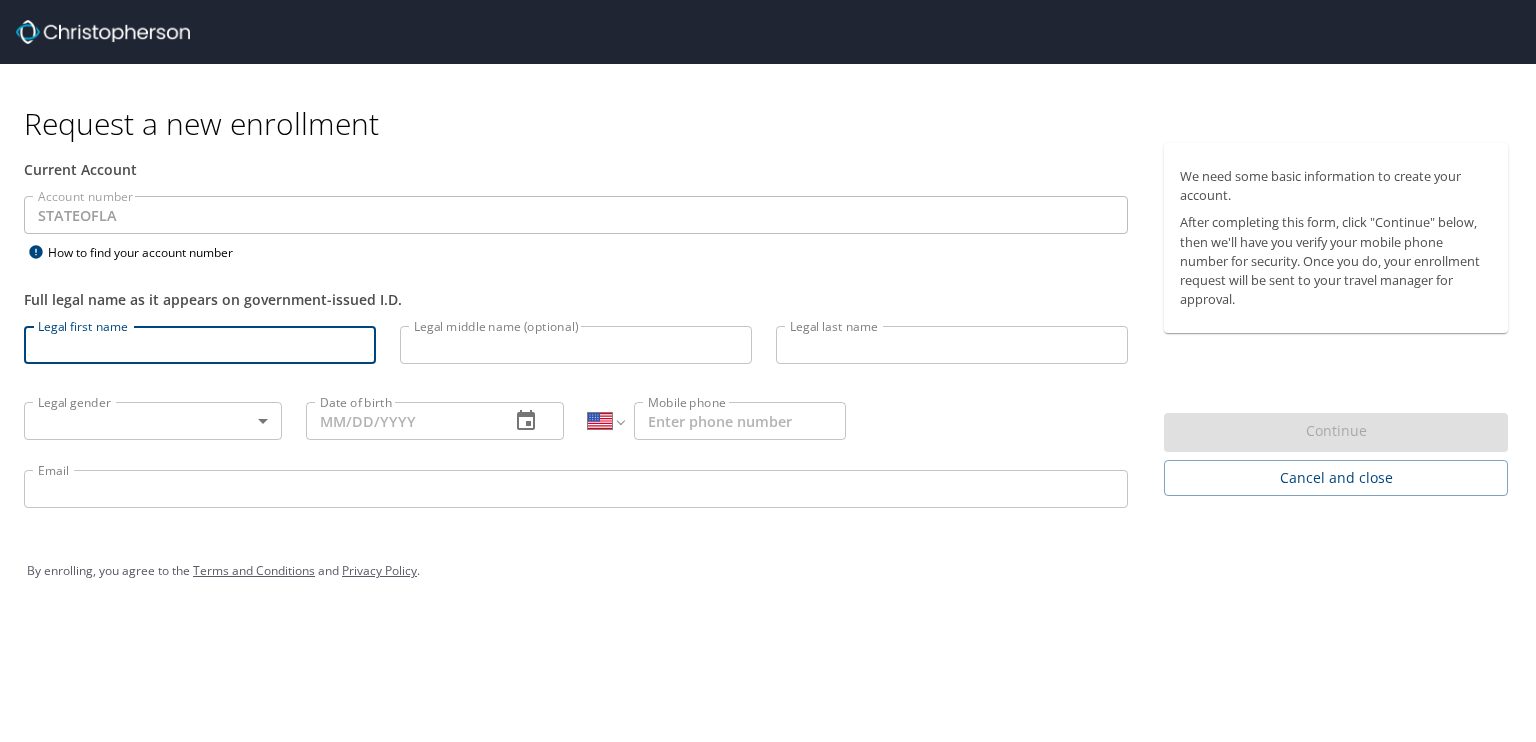 type on "[FIRST]" 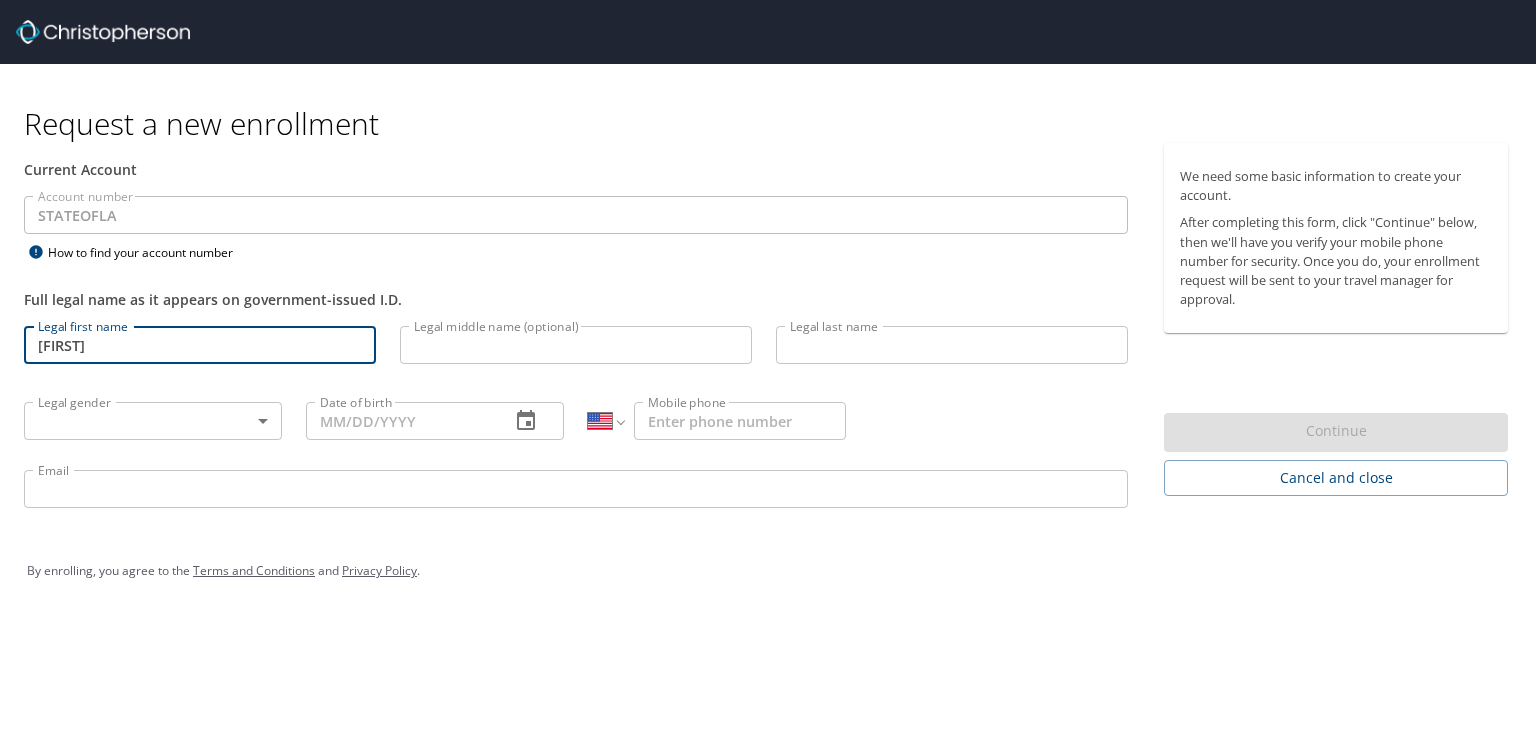 type on "[NAME]" 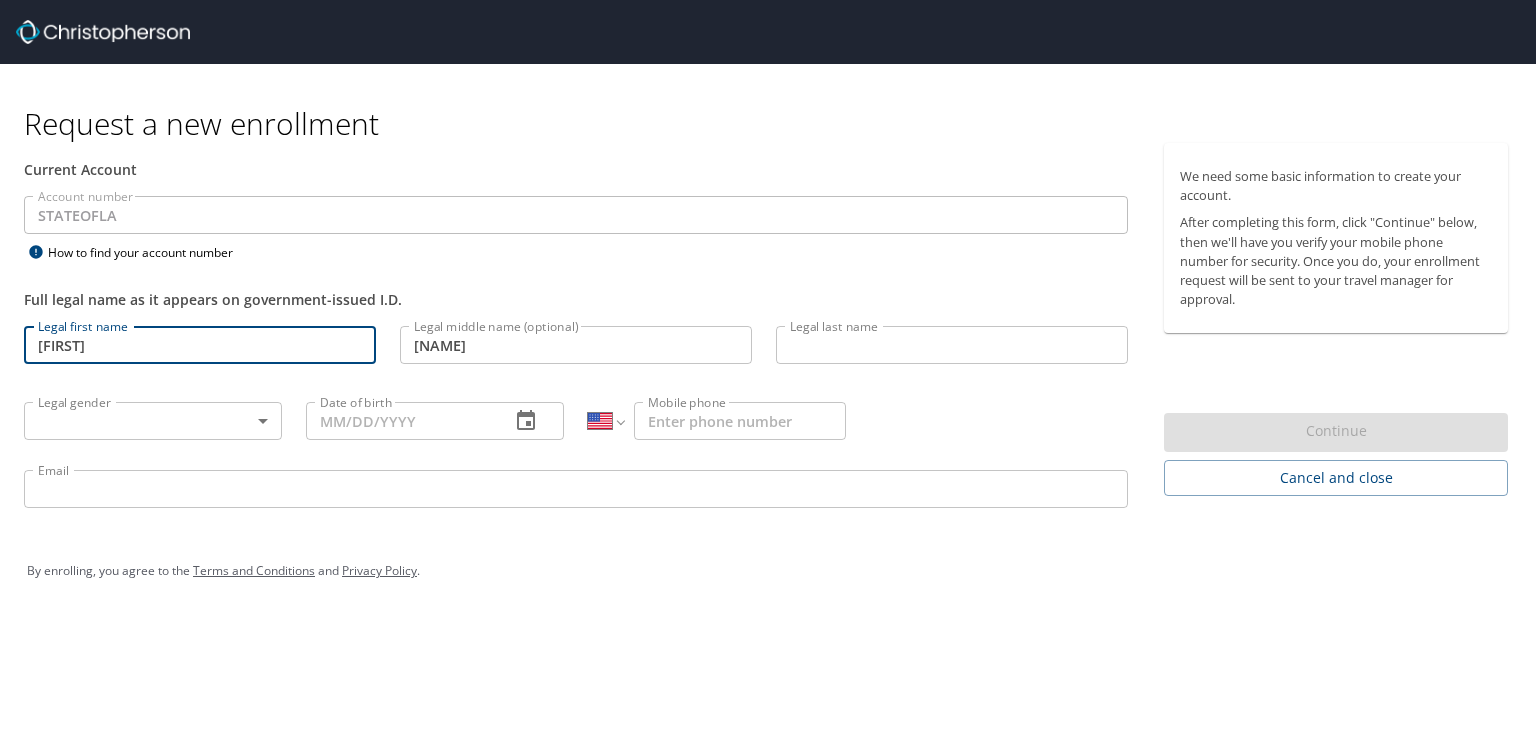 type on "[LAST]" 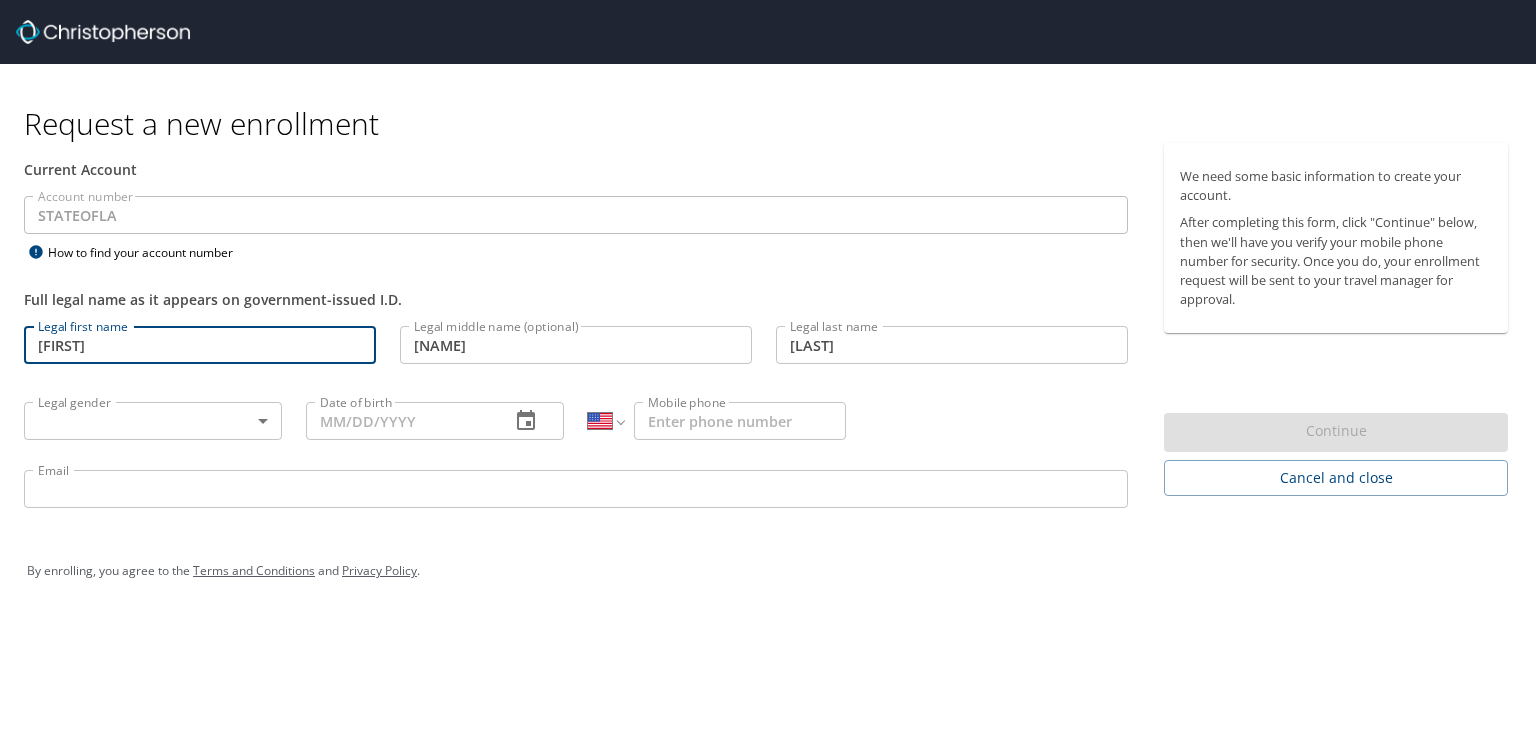 type on "[PHONE]" 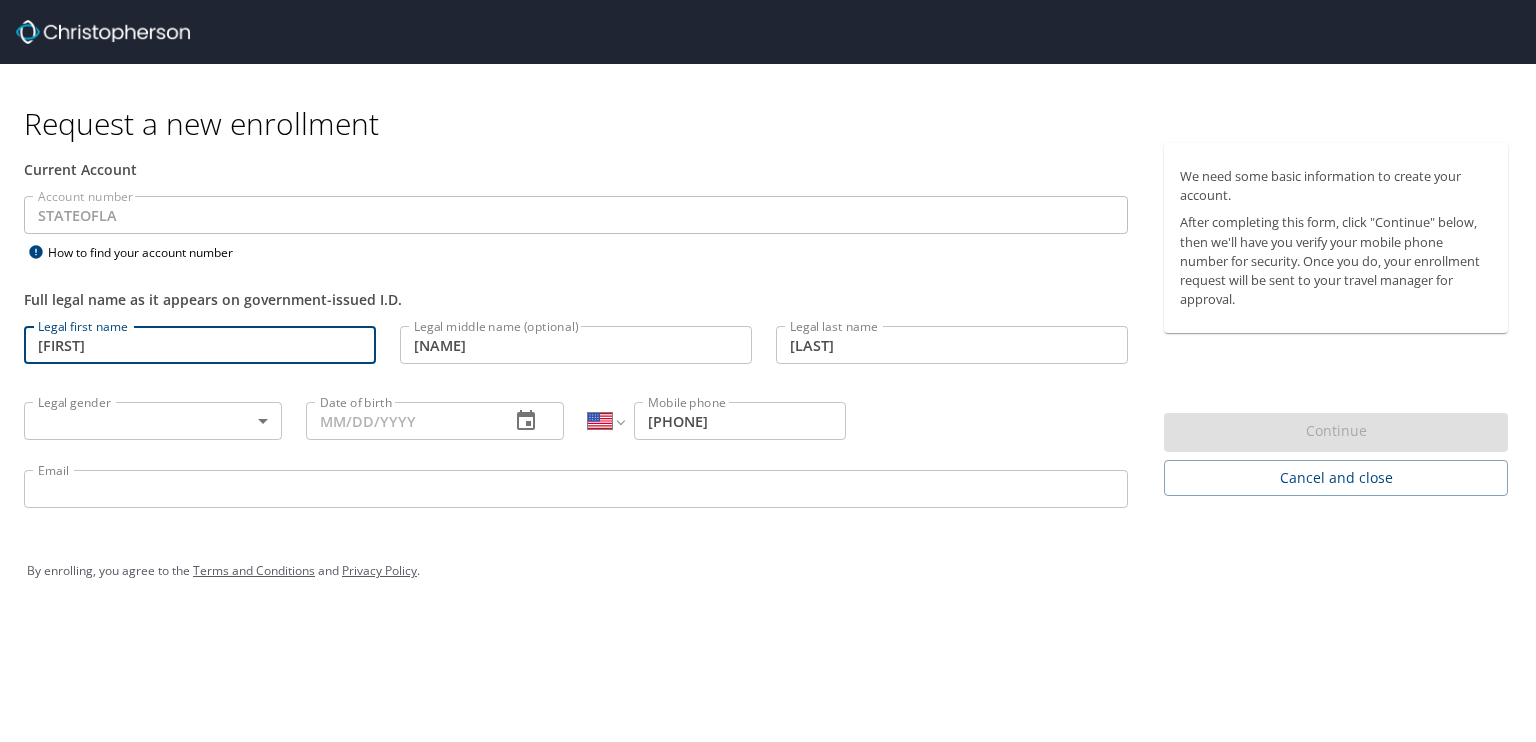 click on "Request a new enrollment Current Account Account number [STATE] Account number How to find your account number Full legal name as it appears on government-issued I.D. Legal first name [NAME] Legal first name Legal middle name (optional) [NAME] Legal middle name (optional) Legal last name [NAME] Legal last name Legal gender ​ Legal gender Date of birth Date of birth International Afghanistan Åland Islands Albania Algeria American Samoa Andorra Angola Anguilla Antigua and Barbuda Argentina Armenia Aruba Ascension Island Australia Austria Azerbaijan Bahamas Bahrain Bangladesh Barbados Belarus Belgium Belize Benin Bermuda Bhutan Bolivia Bonaire, Sint Eustatius and Saba Bosnia and Herzegovina Botswana Brazil British Indian Ocean Territory Brunei Darussalam Bulgaria Burkina Faso Burma Burundi Cambodia Cameroon Canada Cape Verde Cayman Islands Central African Republic Chad Chile China Christmas Island Cocos (Keeling) Islands Colombia Comoros Congo Congo, Democratic Republic of the Cook Islands Costa Rica" at bounding box center [768, 371] 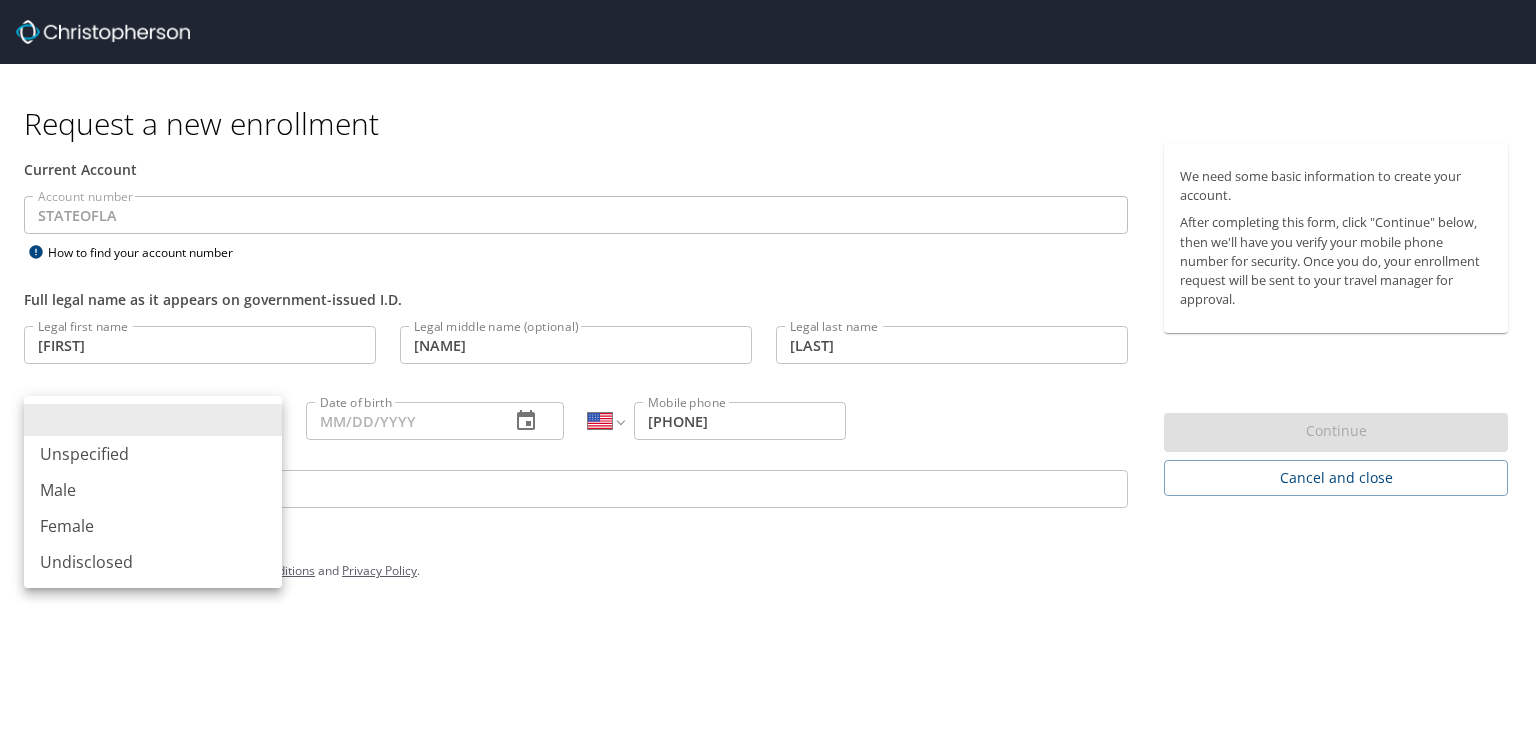 click on "Male" at bounding box center [153, 490] 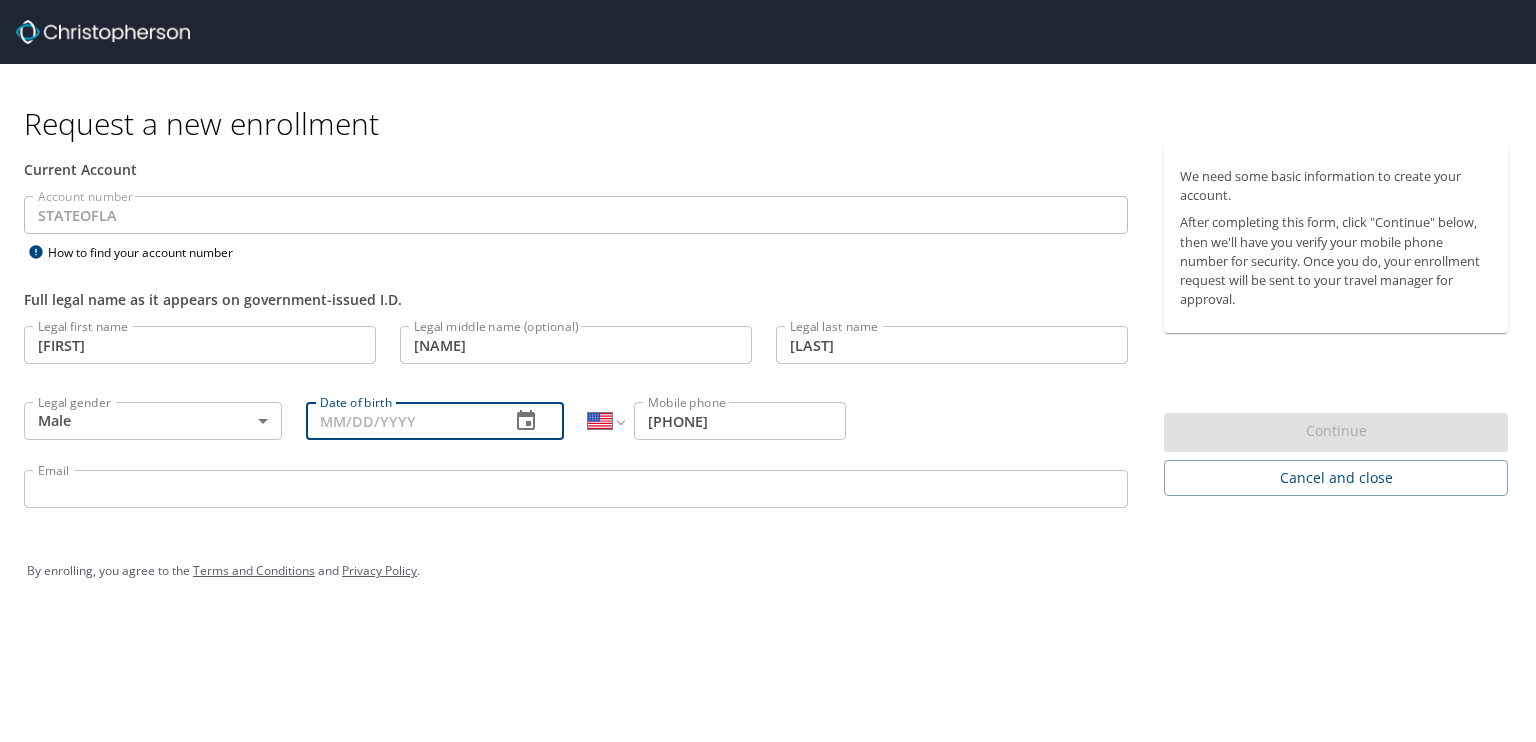 click on "Date of birth" at bounding box center (400, 421) 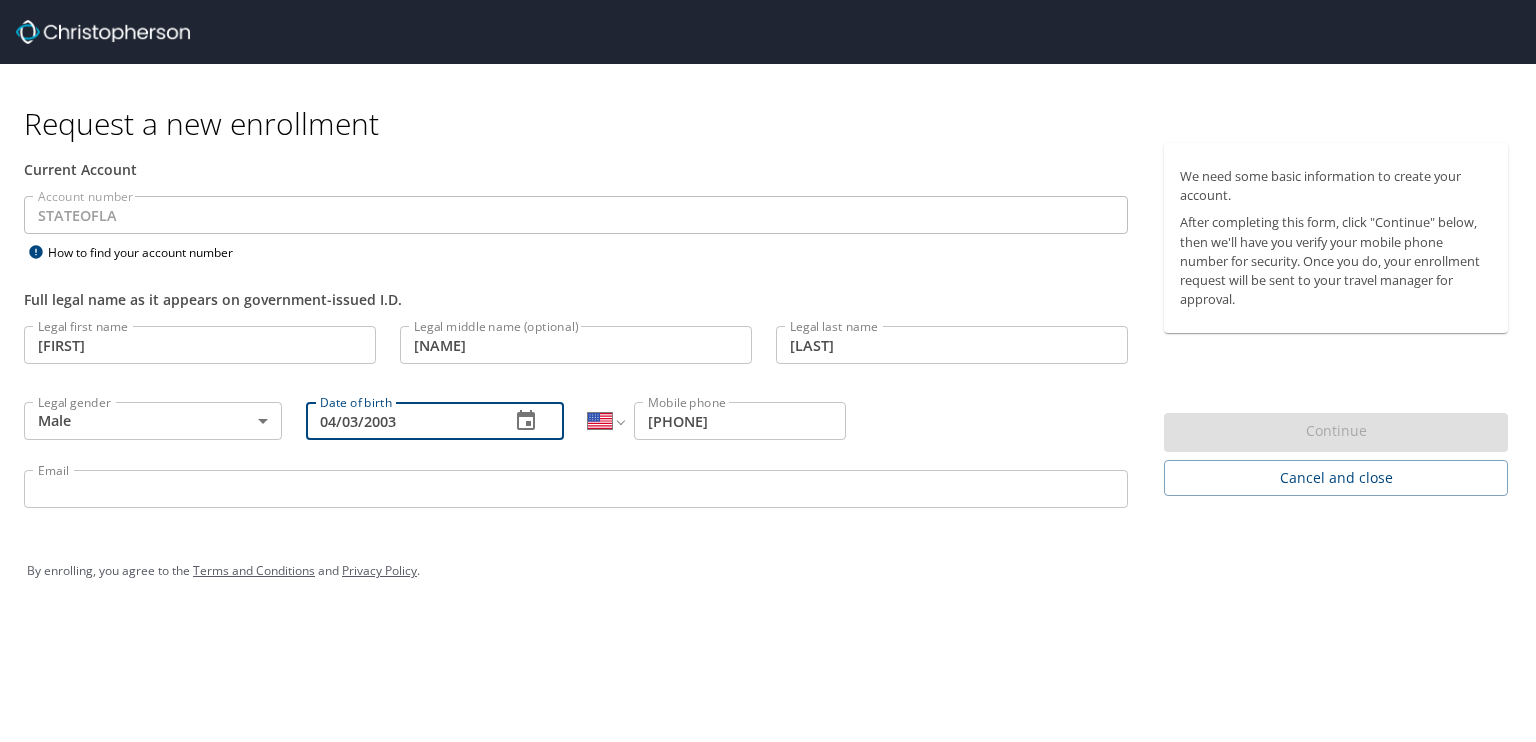 type on "04/03/2003" 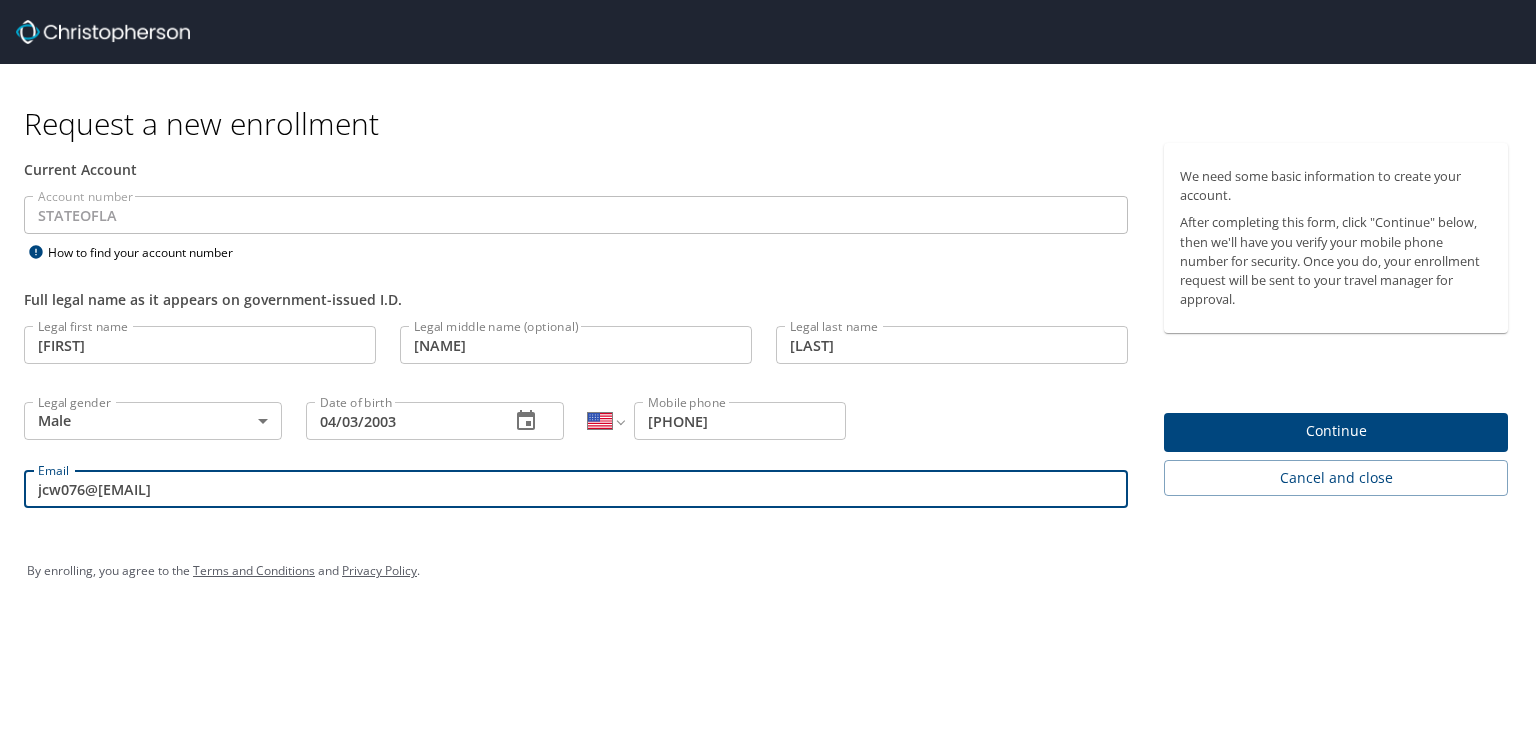 drag, startPoint x: 143, startPoint y: 493, endPoint x: 100, endPoint y: 491, distance: 43.046486 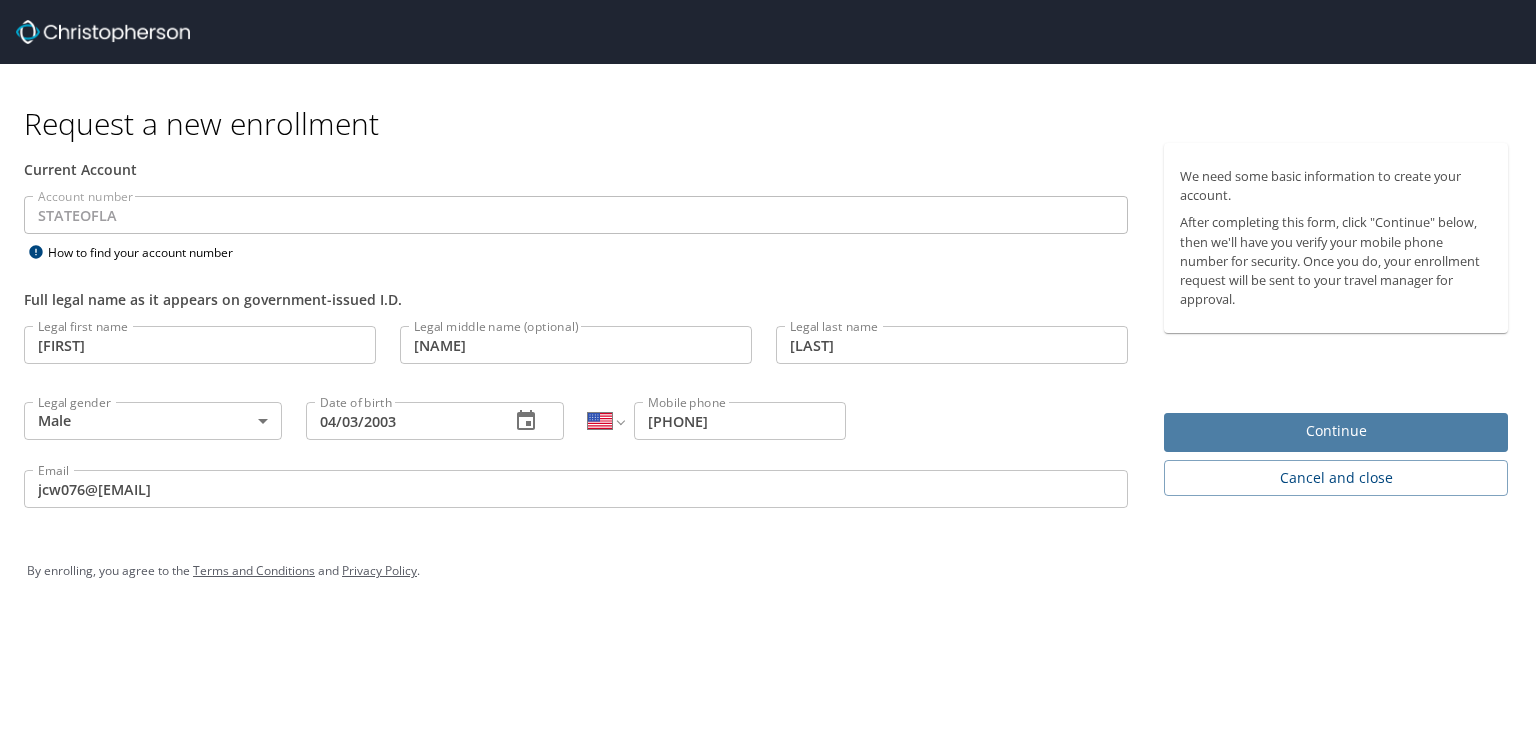 click on "Continue" at bounding box center (1336, 431) 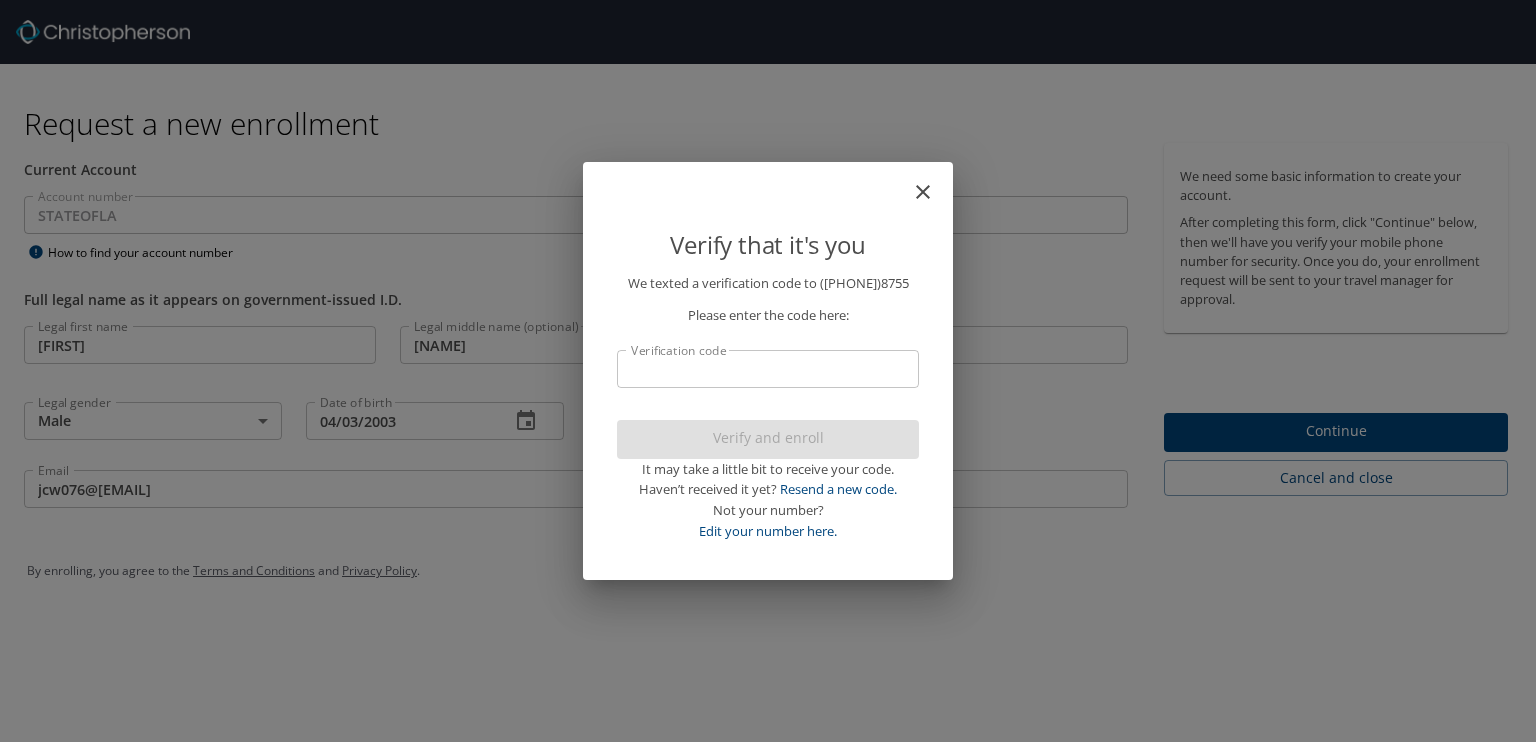 click on "We texted a verification code to ([PHONE]) Please enter the code here: Verification code Verification code Verify and enroll It may take a little bit to receive your code. Haven’t received it yet? Resend a new code. Not your number? Edit your number here." at bounding box center (768, 407) 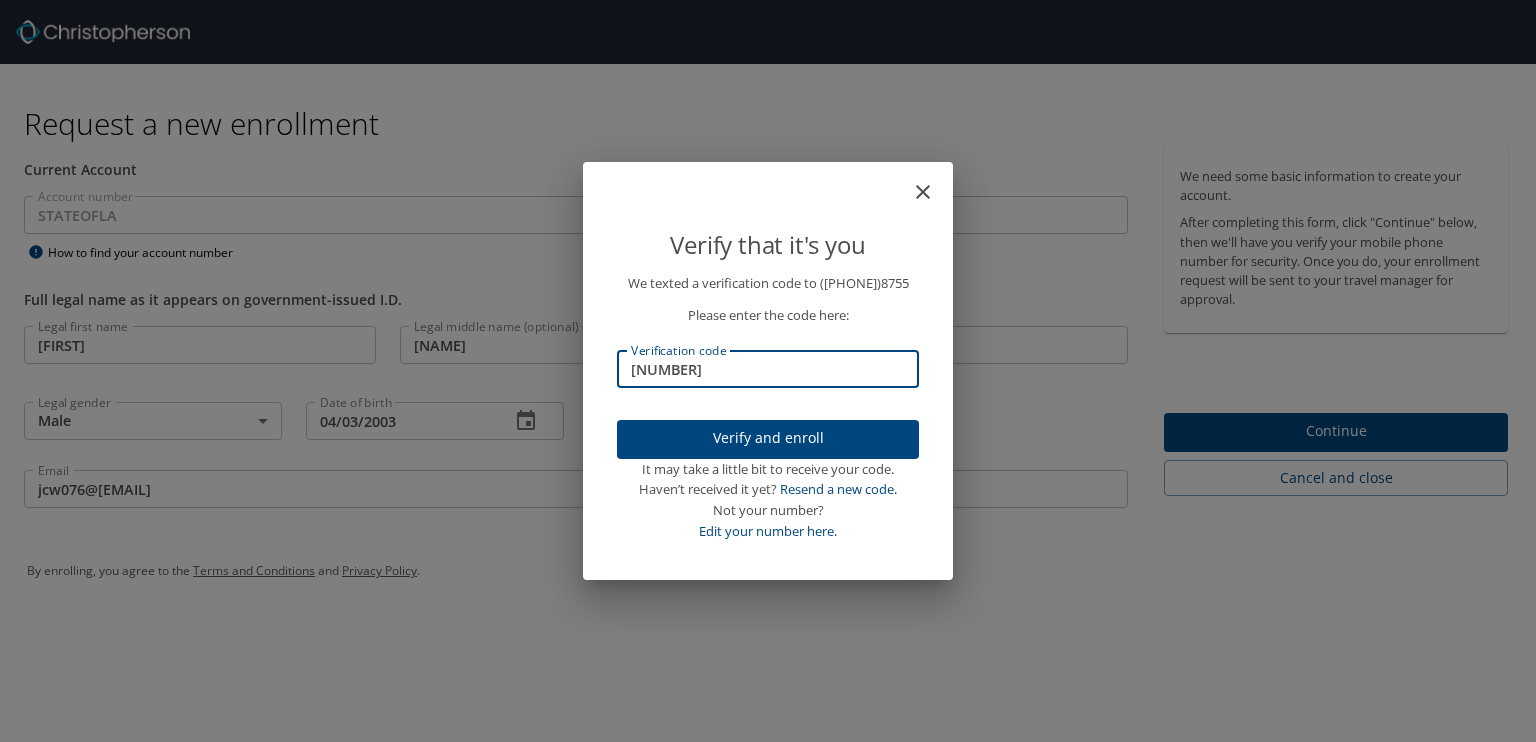 type on "[NUMBER]" 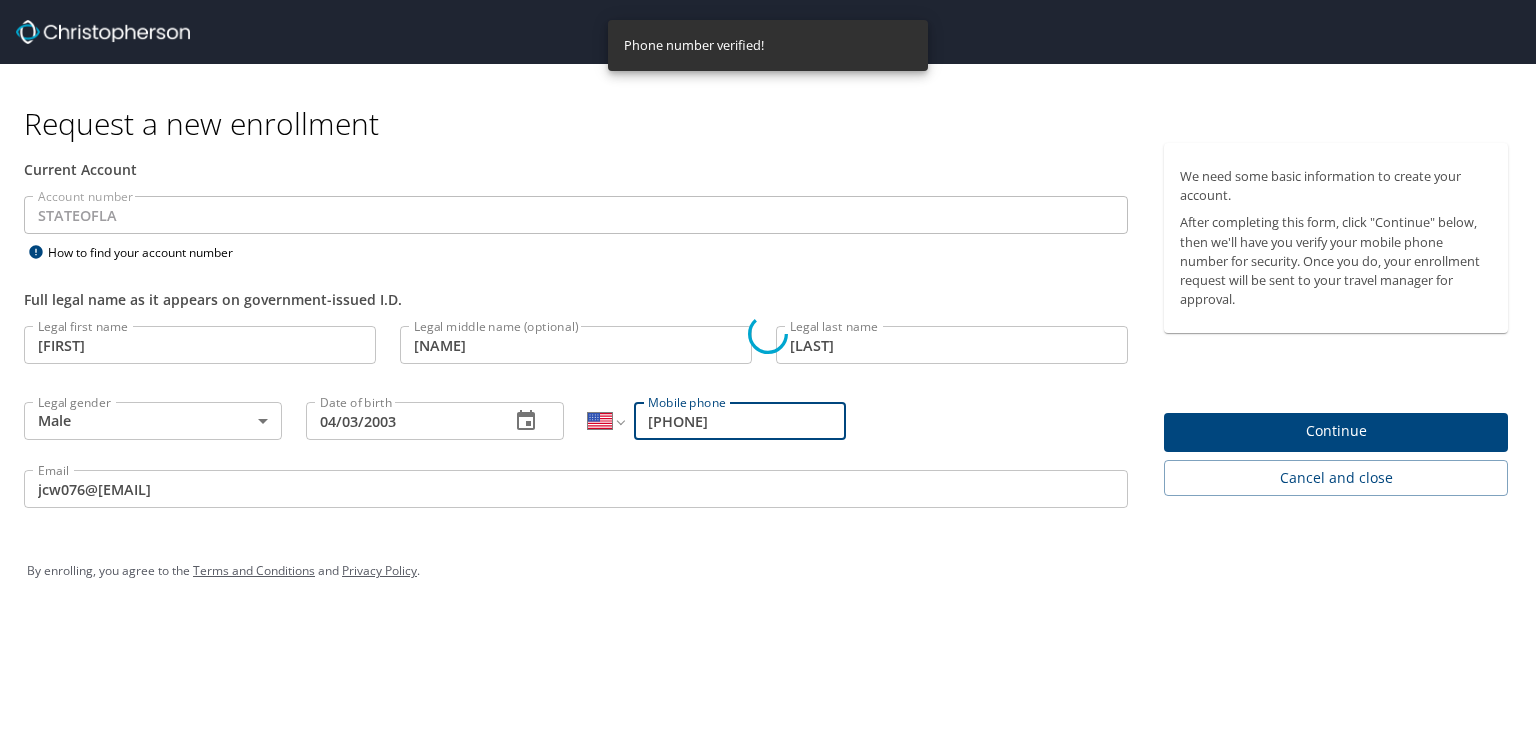 click on "Verify that it's you We texted a verification code to [PHONE] Please enter the code here: Verification code Verification code Verify and enroll It may take a little bit to receive your code. Haven’t received it yet?   Resend a new code. Not your number? Edit your number here." at bounding box center (768, 371) 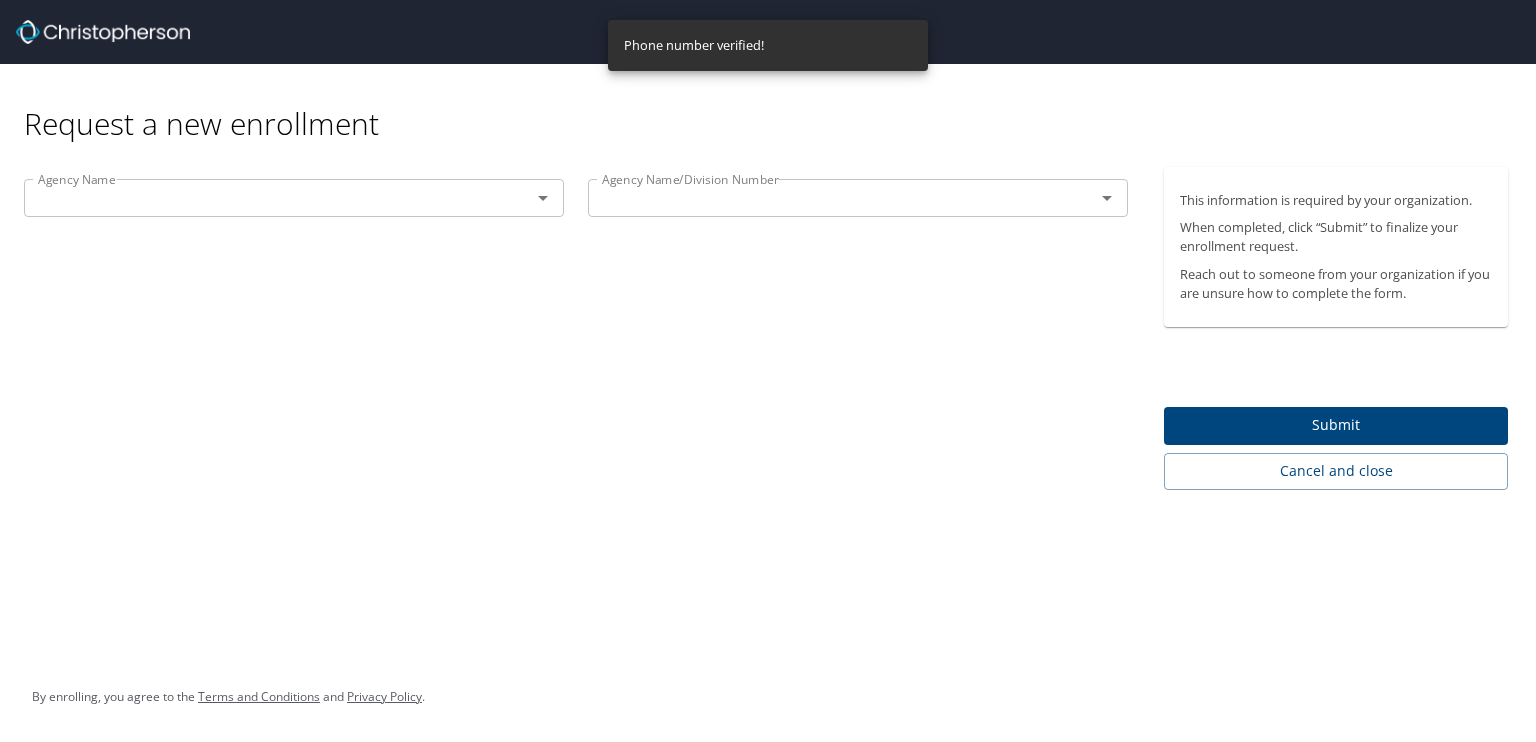click on "Agency Name" at bounding box center (294, 198) 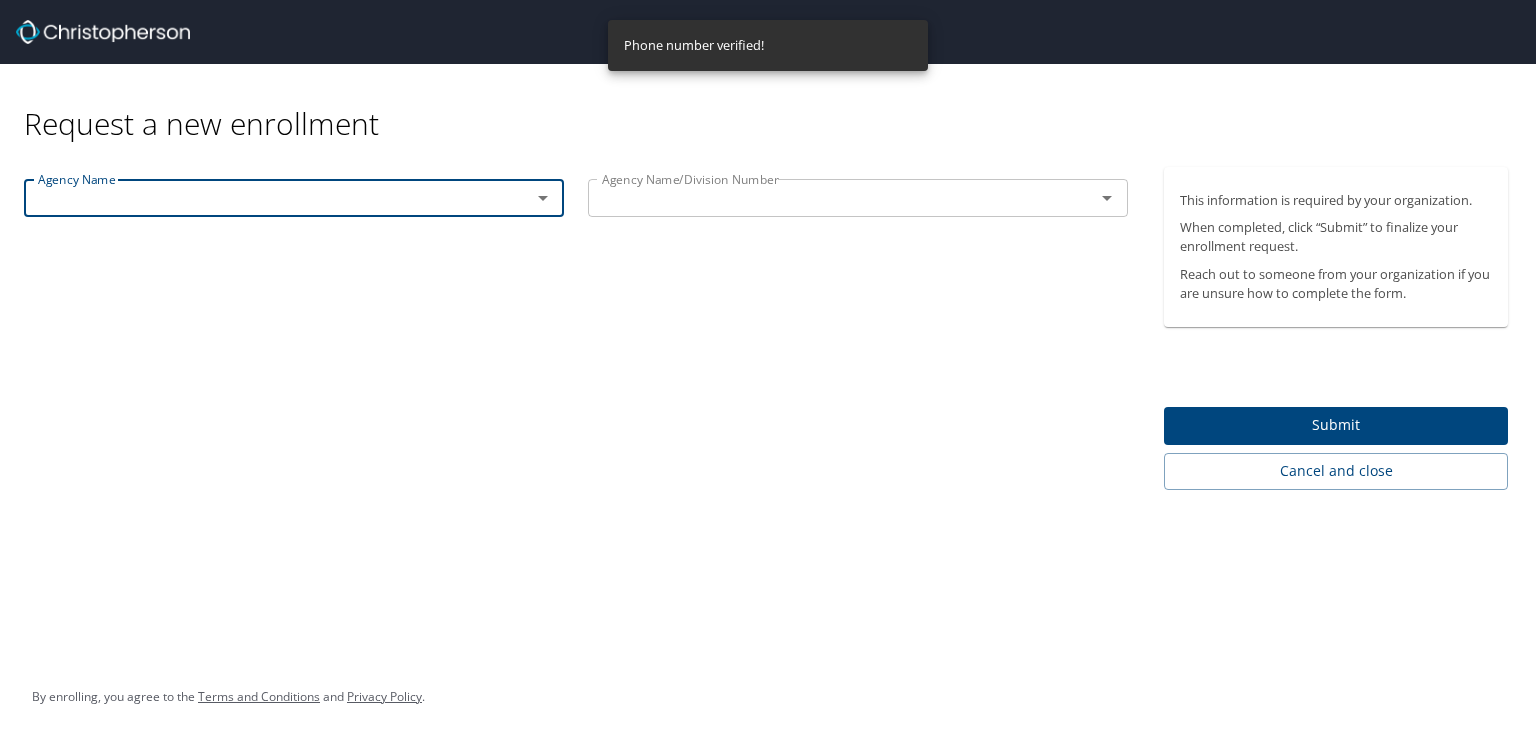 click on "Agency Name" at bounding box center (294, 198) 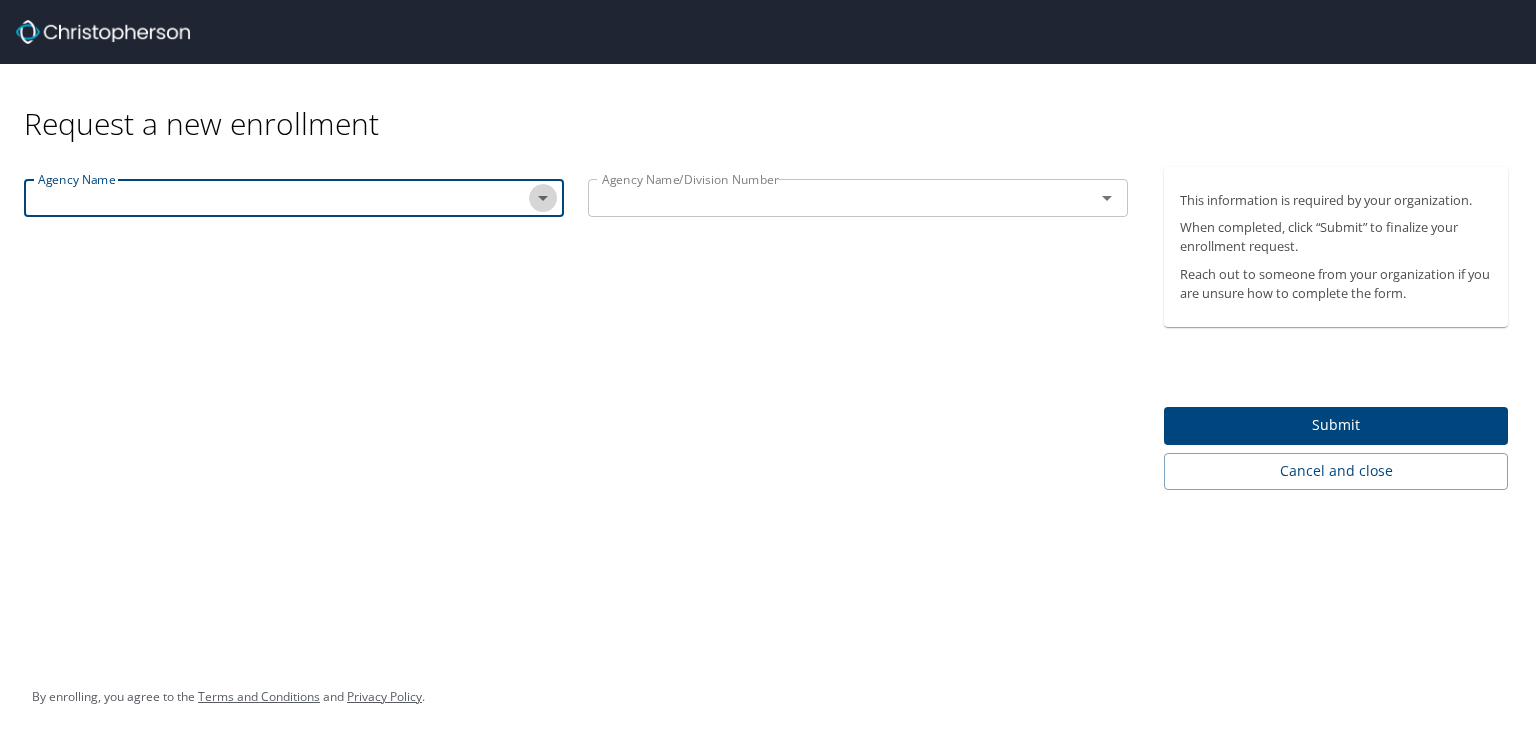 click at bounding box center (543, 198) 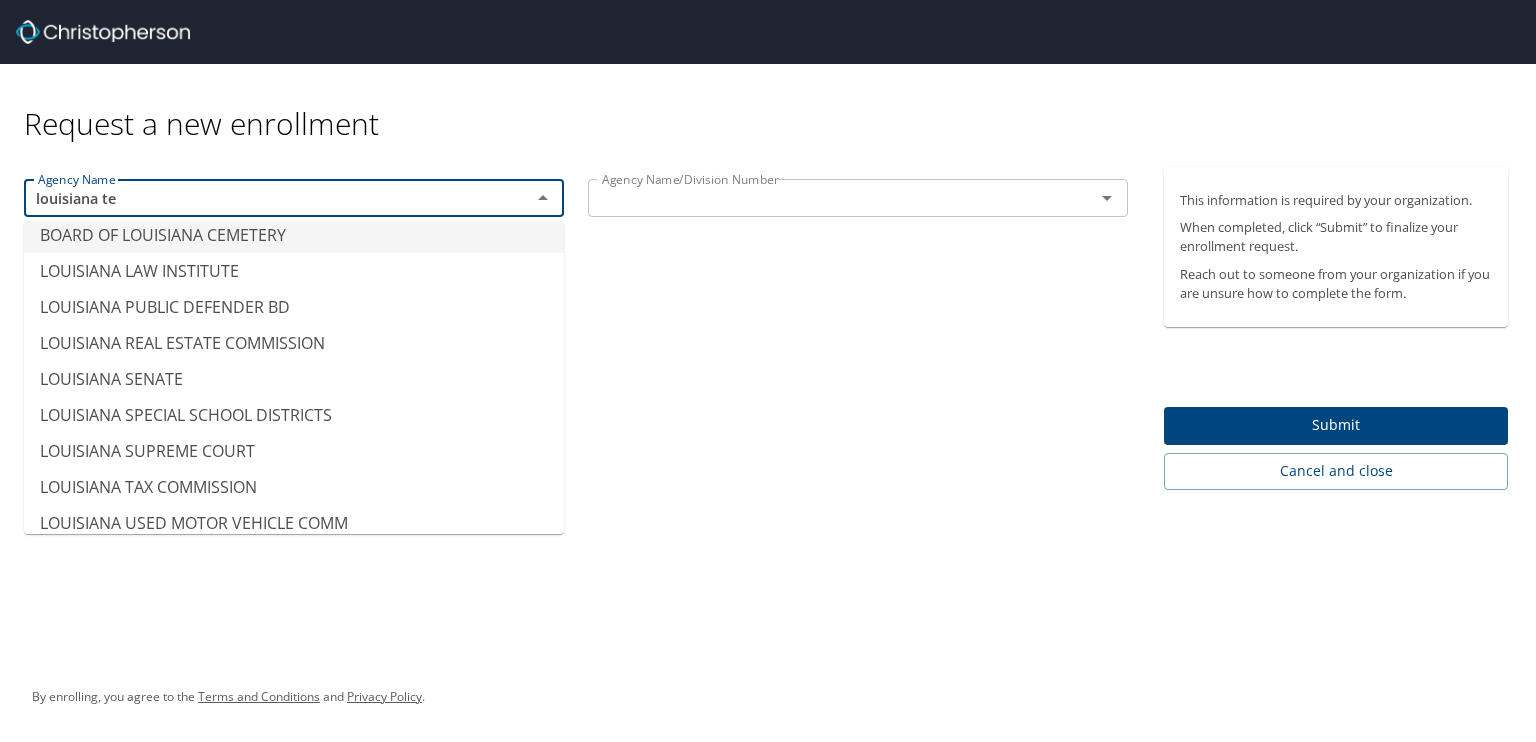 scroll, scrollTop: 0, scrollLeft: 0, axis: both 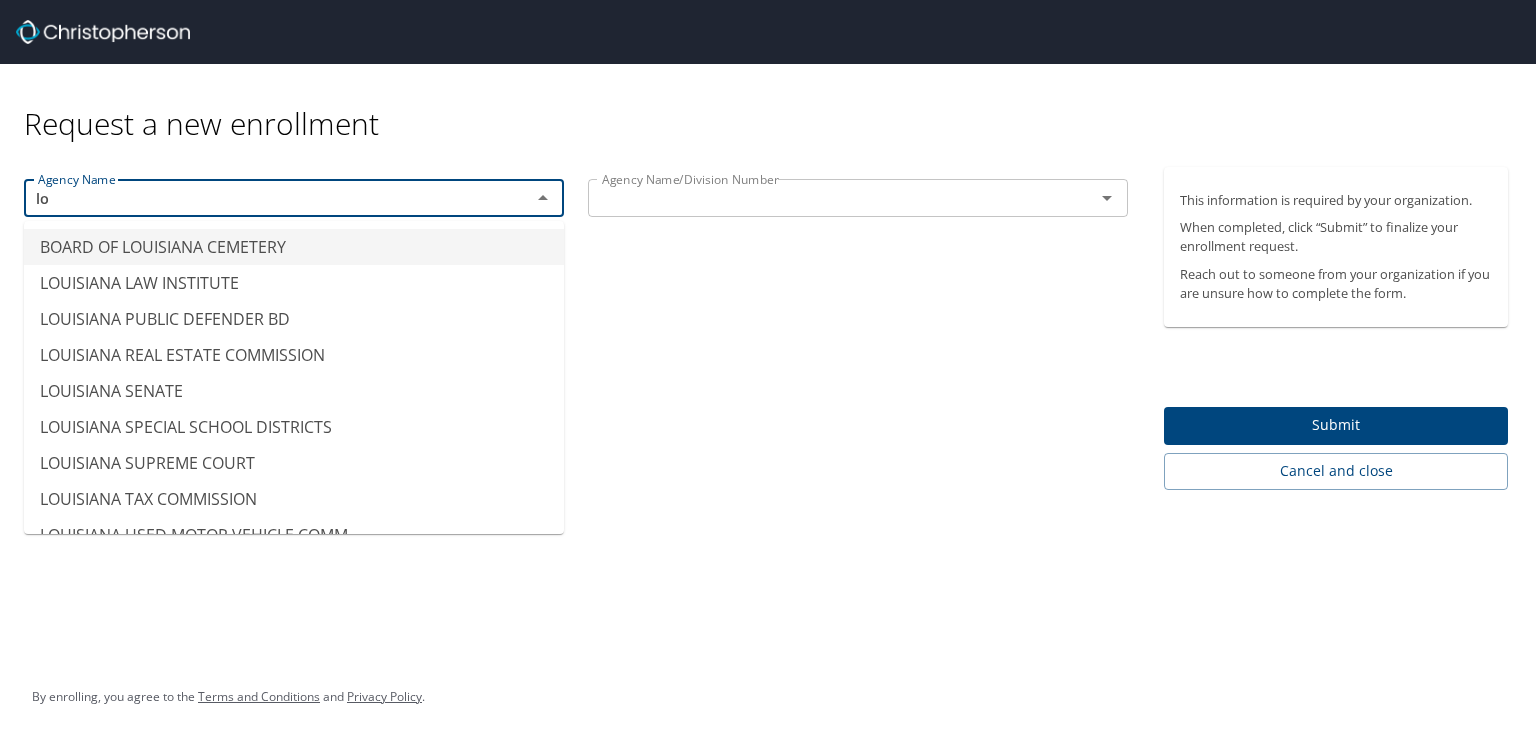 type on "l" 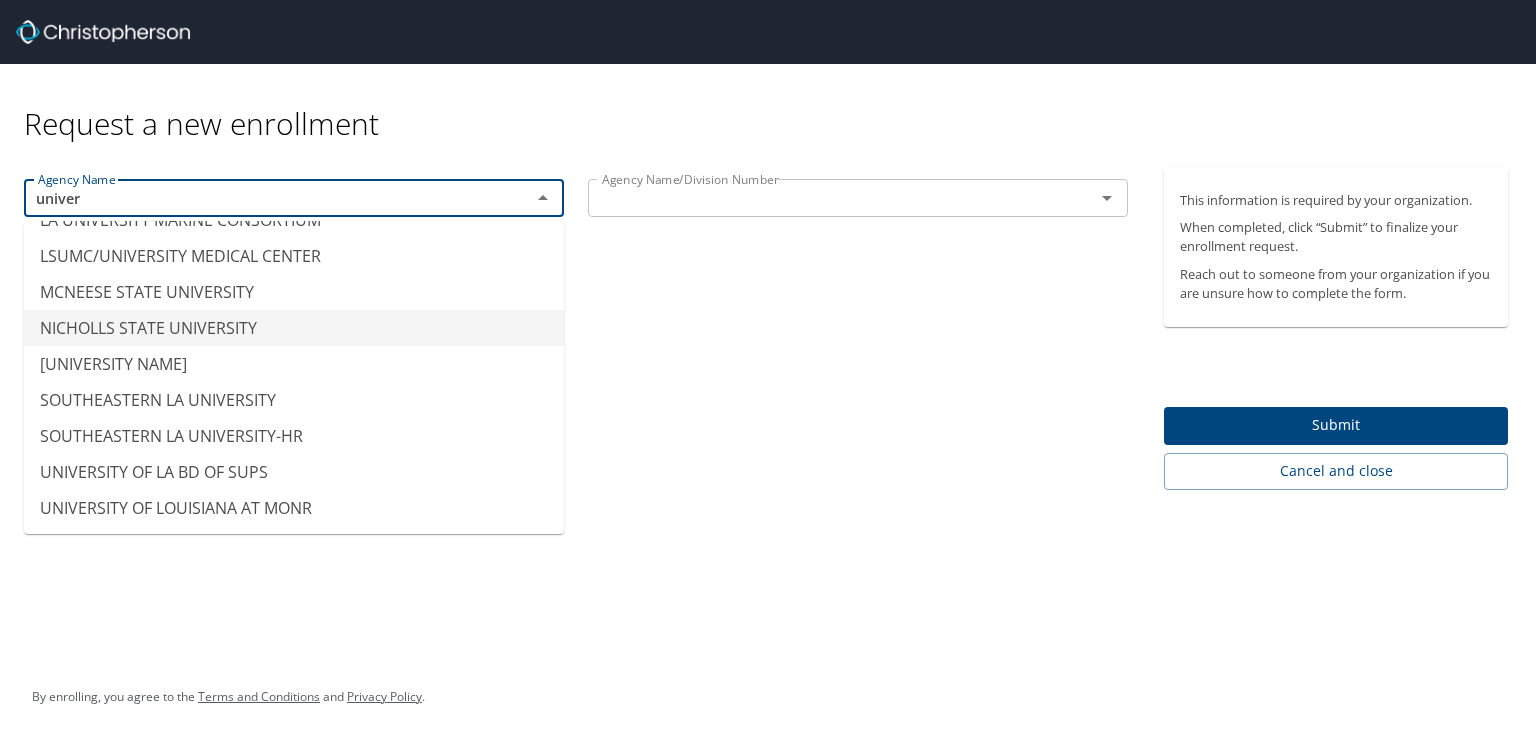 scroll, scrollTop: 0, scrollLeft: 0, axis: both 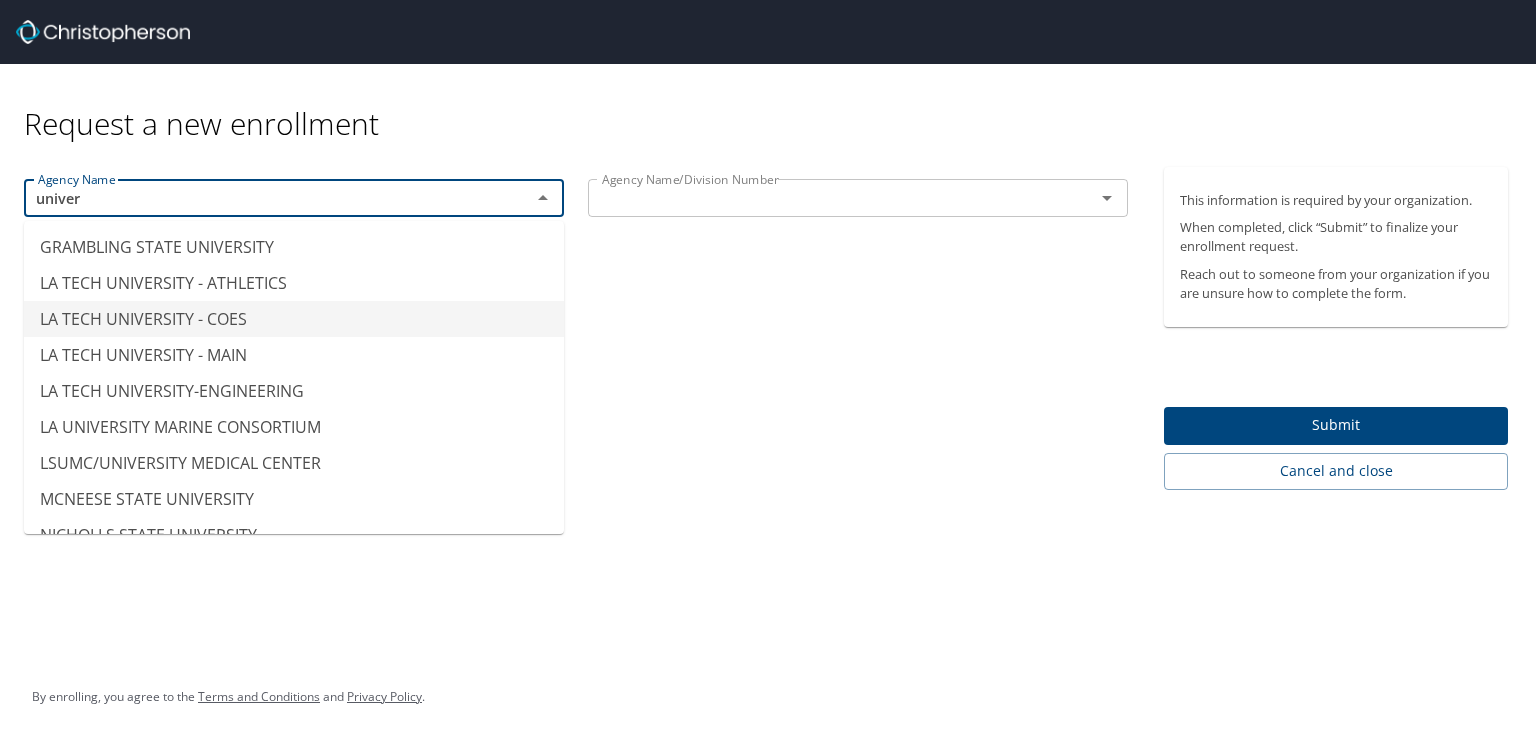 click on "LA TECH UNIVERSITY - COES" at bounding box center [294, 319] 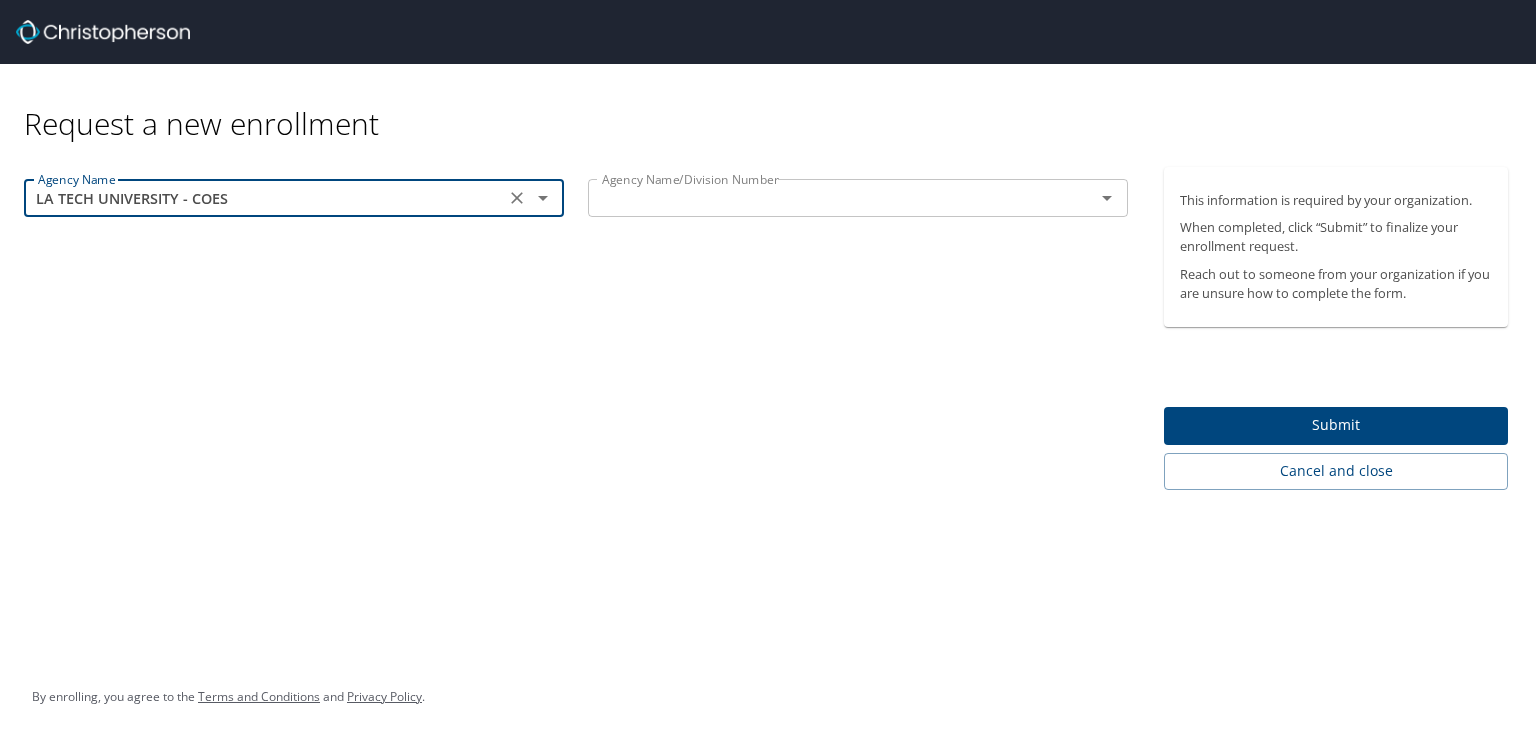 type on "LA TECH UNIVERSITY - COES" 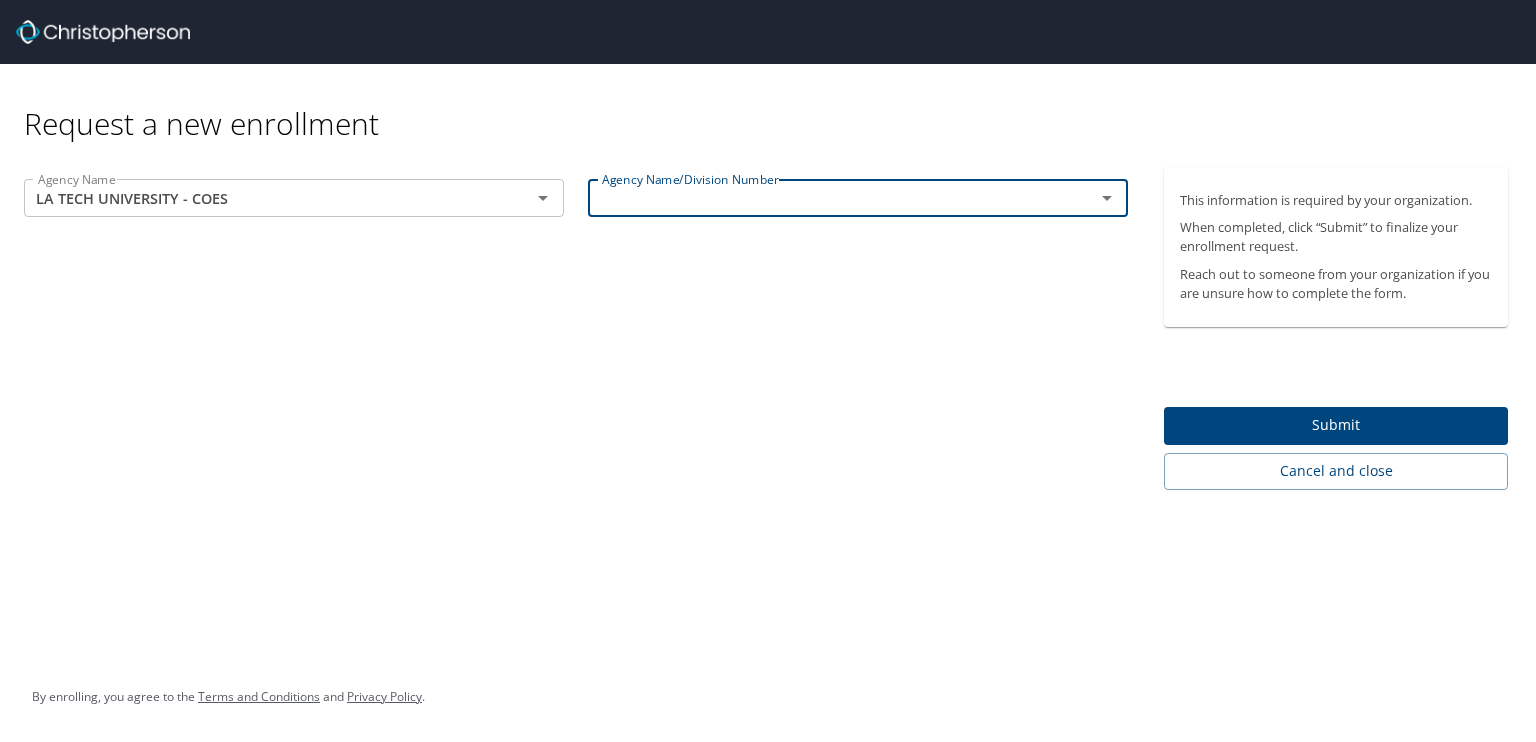 click at bounding box center [1107, 198] 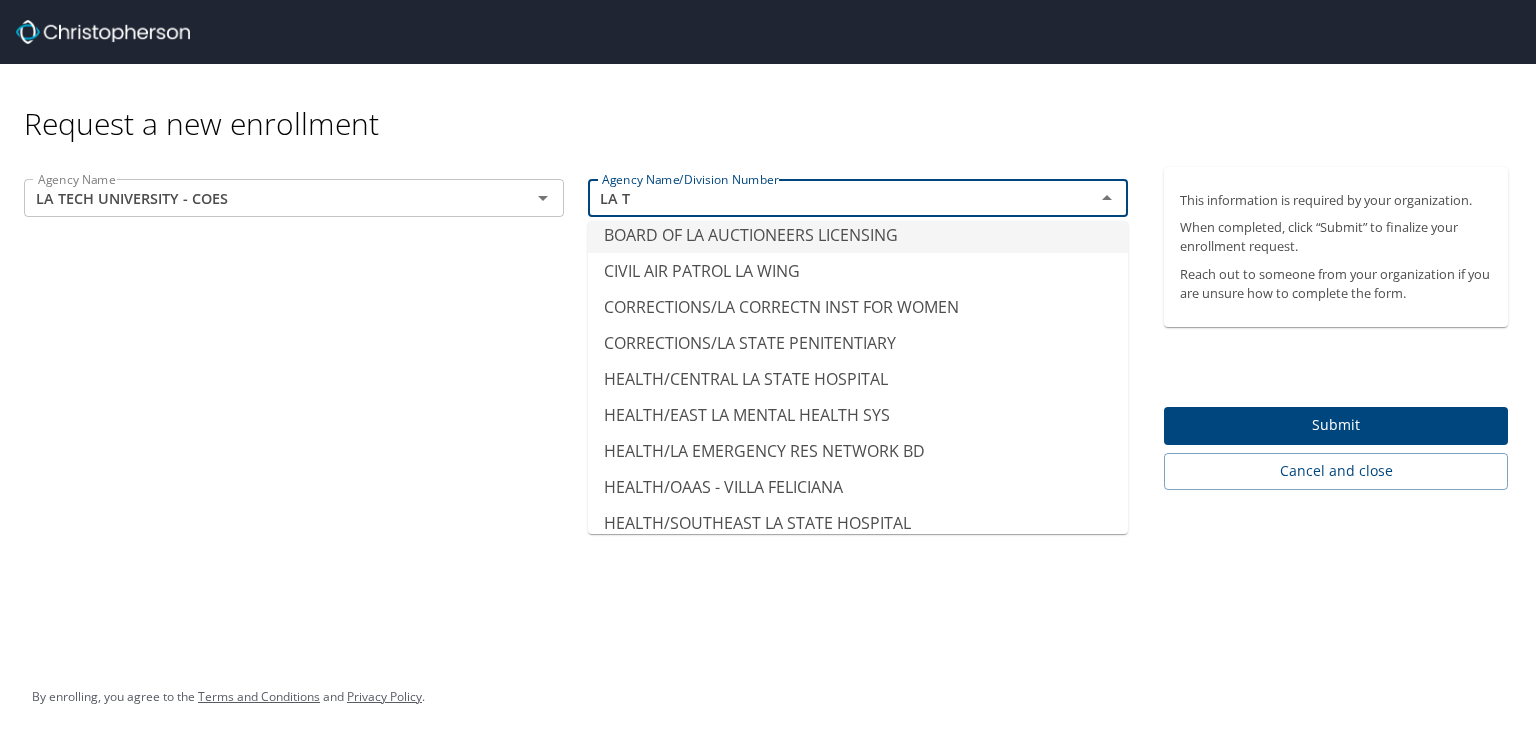 scroll, scrollTop: 0, scrollLeft: 0, axis: both 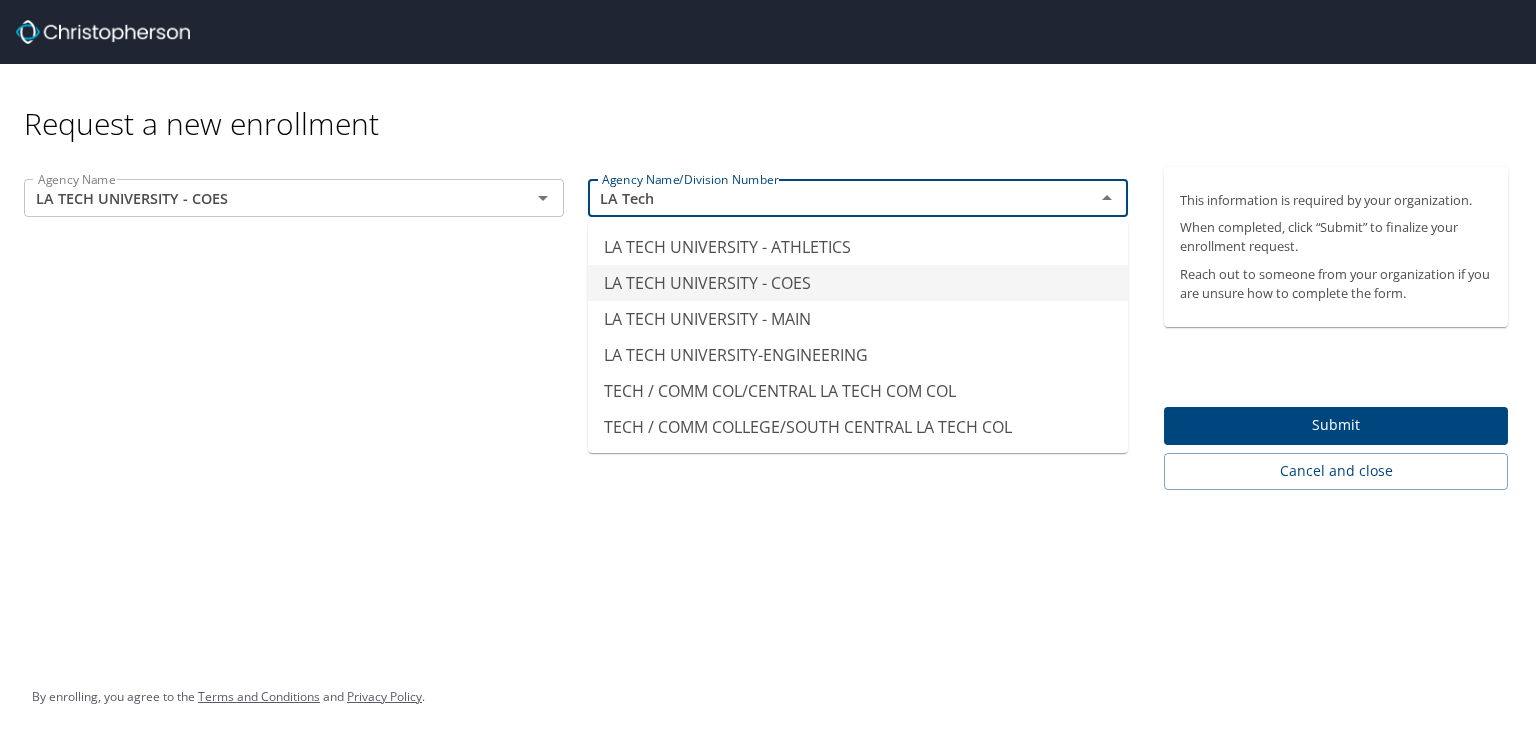 click on "LA TECH UNIVERSITY - COES" at bounding box center [858, 283] 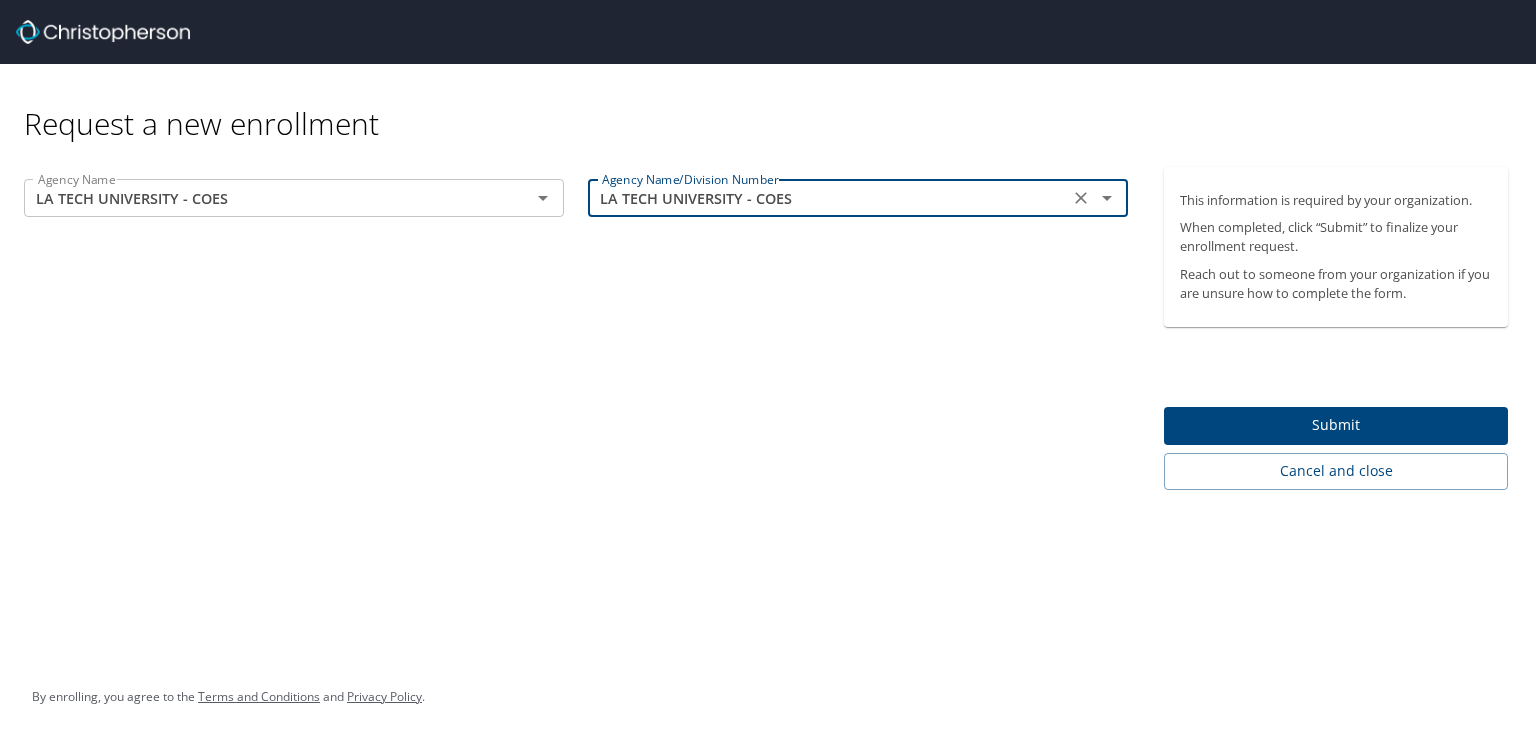type on "LA TECH UNIVERSITY - COES" 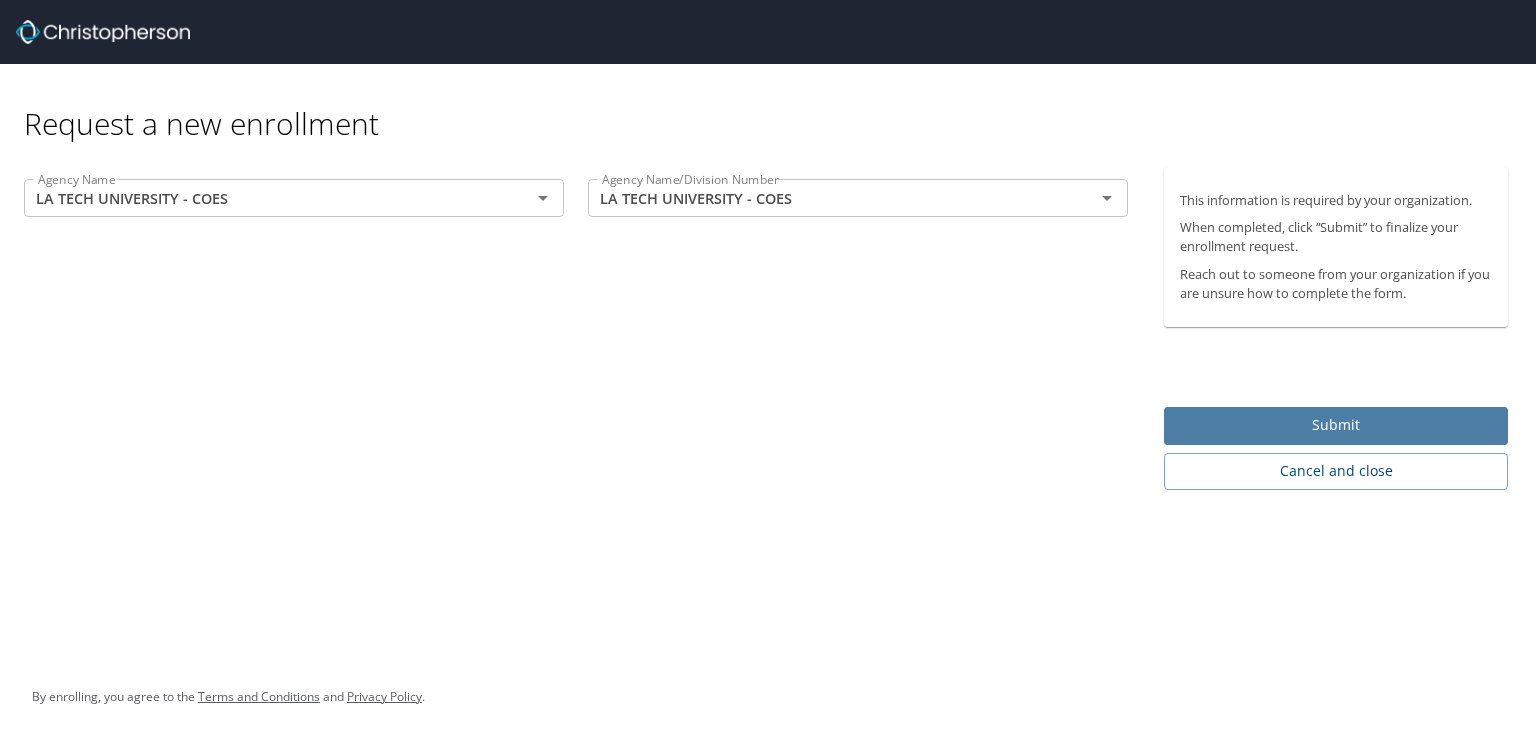 click on "Submit" at bounding box center (1336, 425) 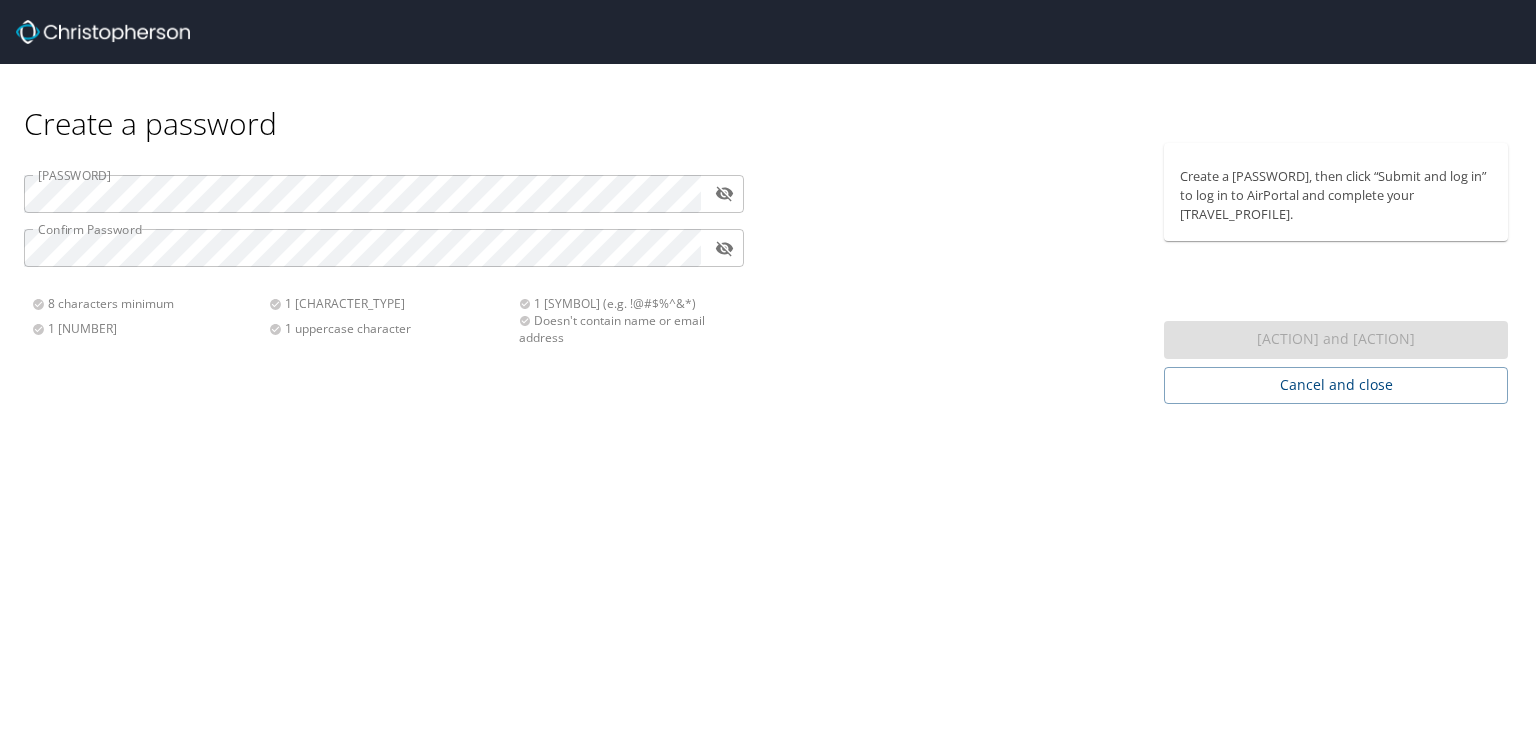 scroll, scrollTop: 0, scrollLeft: 0, axis: both 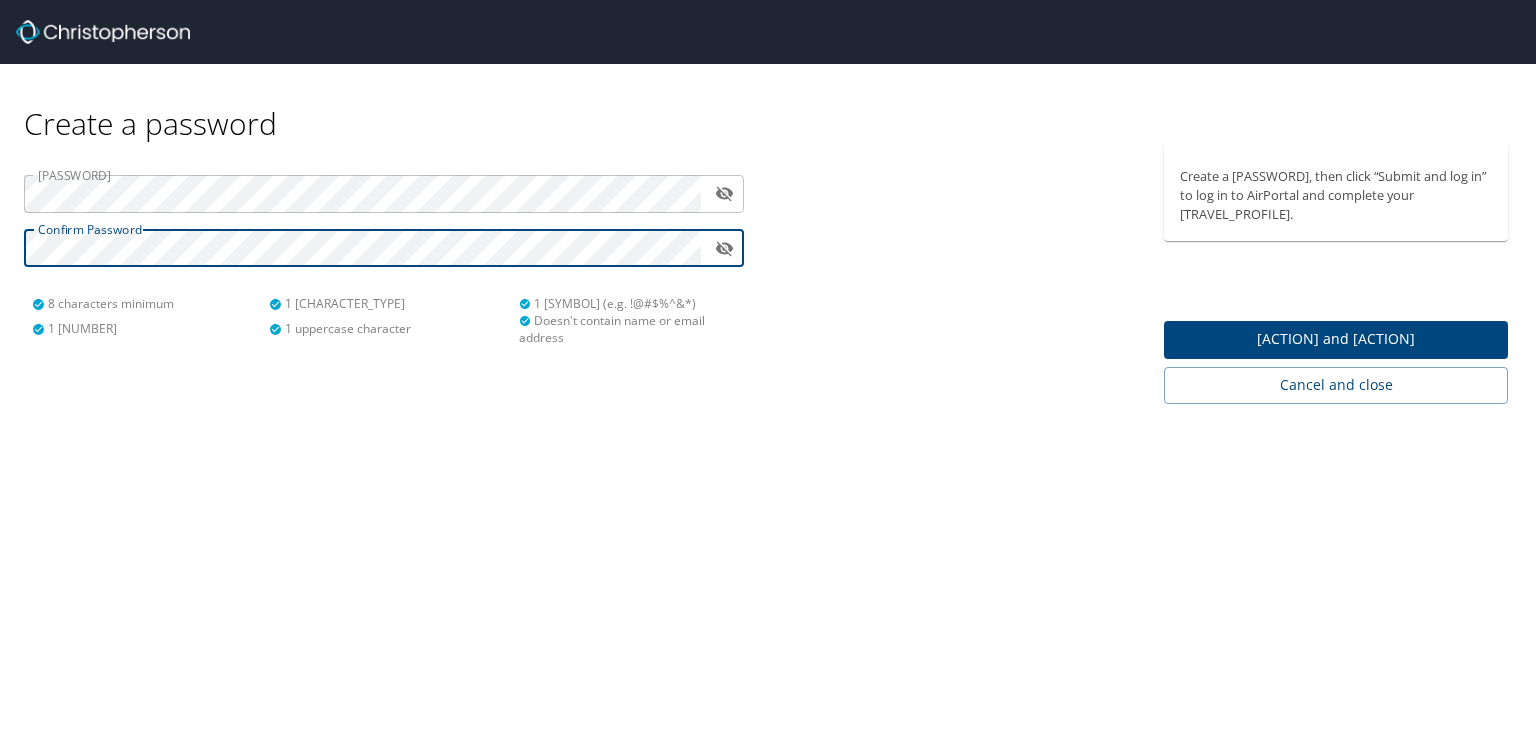 click on "Submit and Login" at bounding box center (1336, 339) 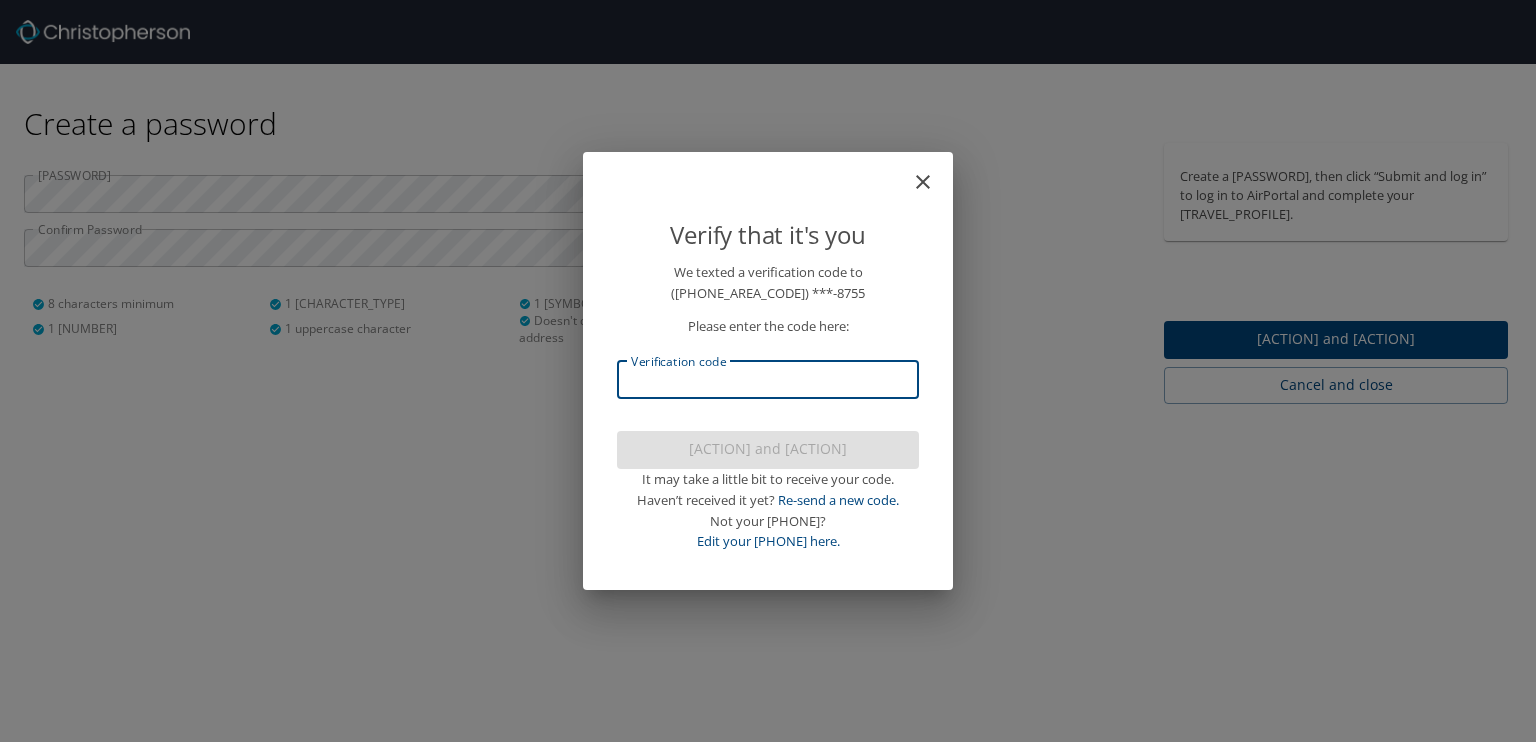 click on "Verification code" at bounding box center (768, 380) 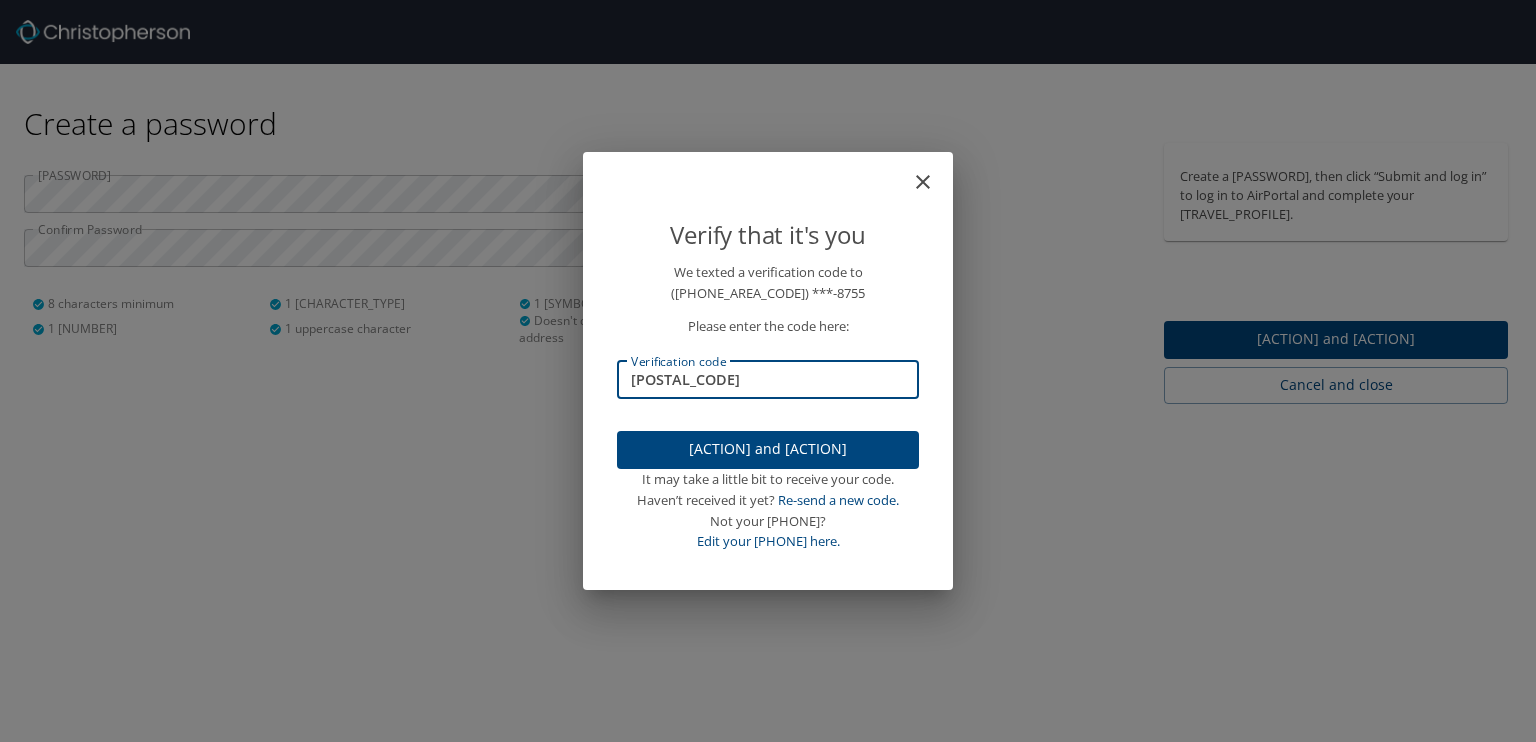 type on "897633" 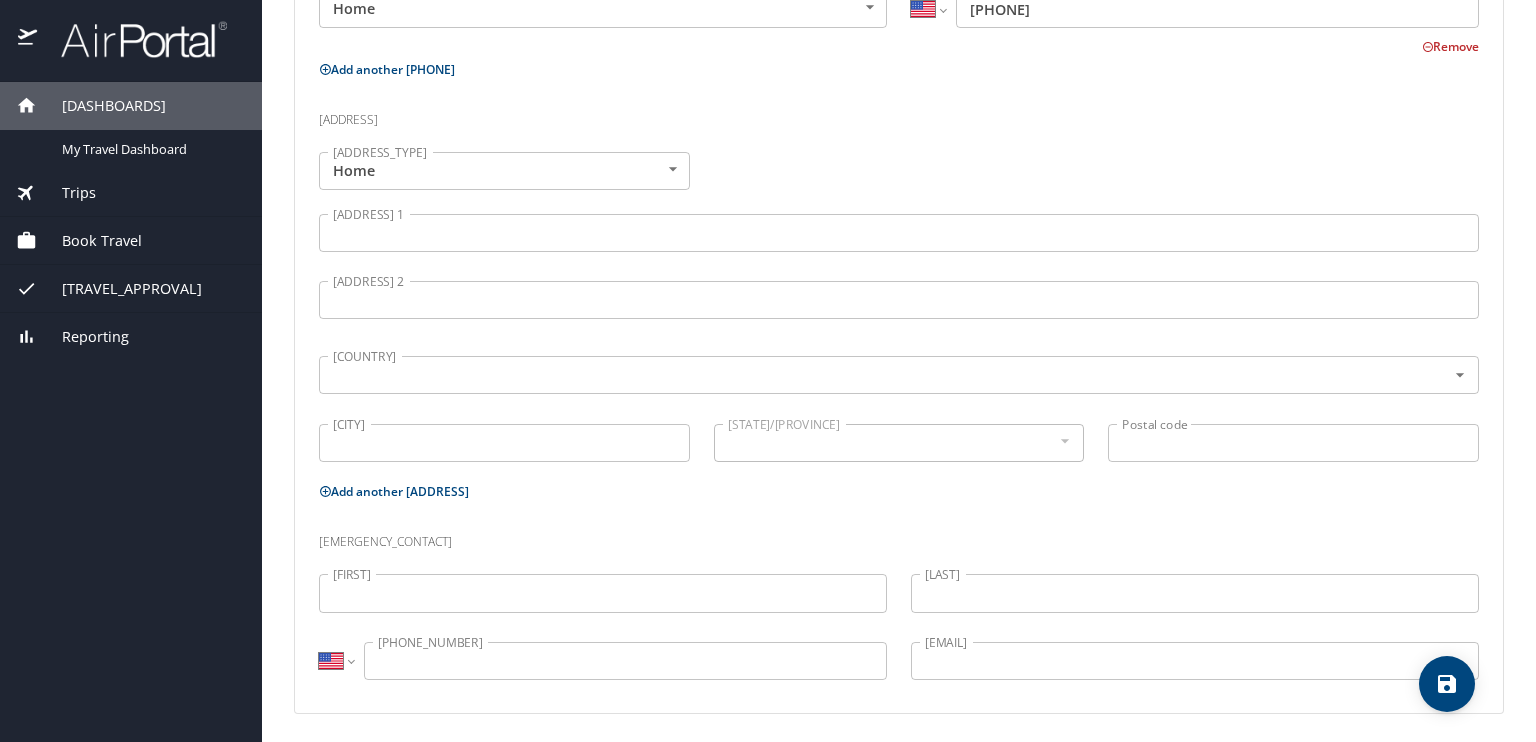 scroll, scrollTop: 0, scrollLeft: 0, axis: both 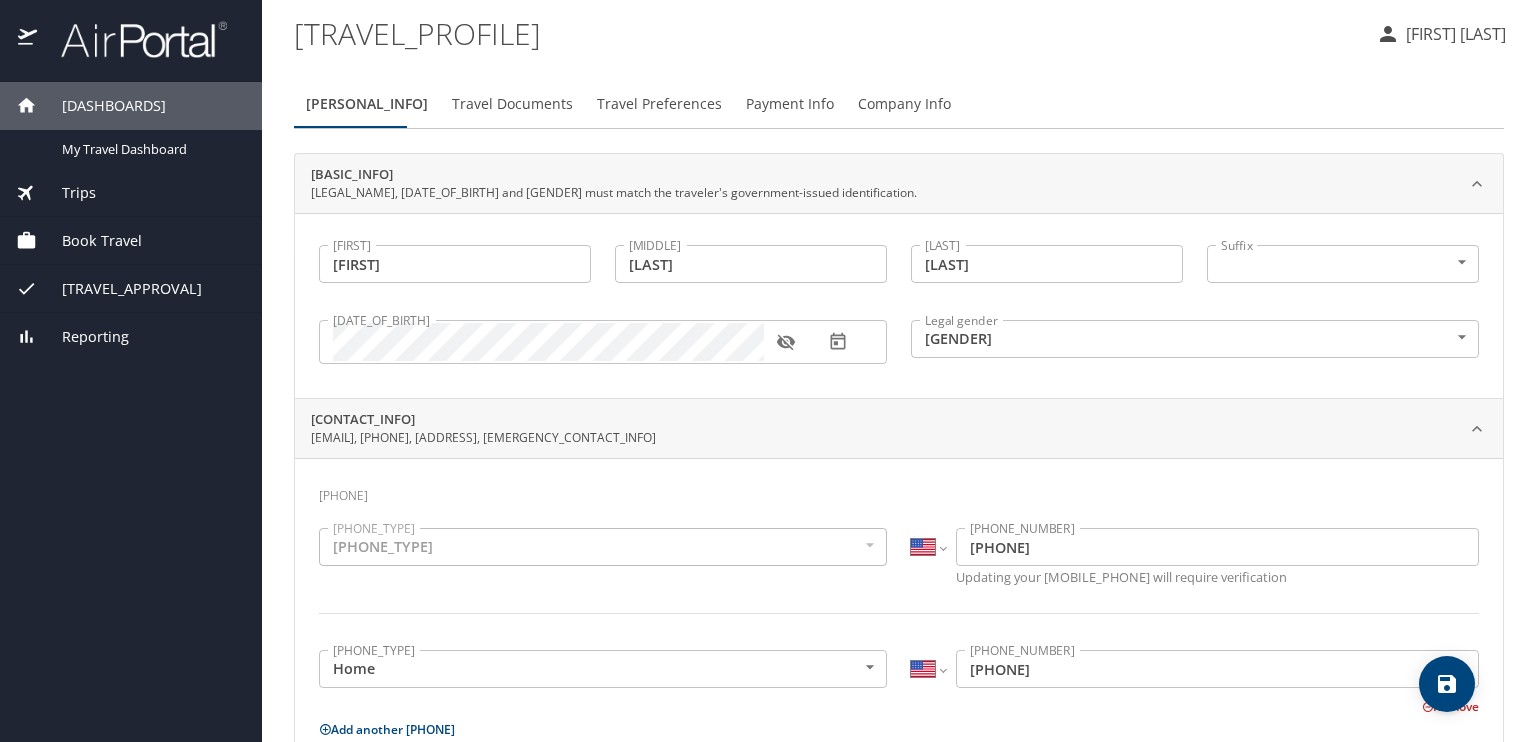 click on "Travel Documents" at bounding box center [512, 104] 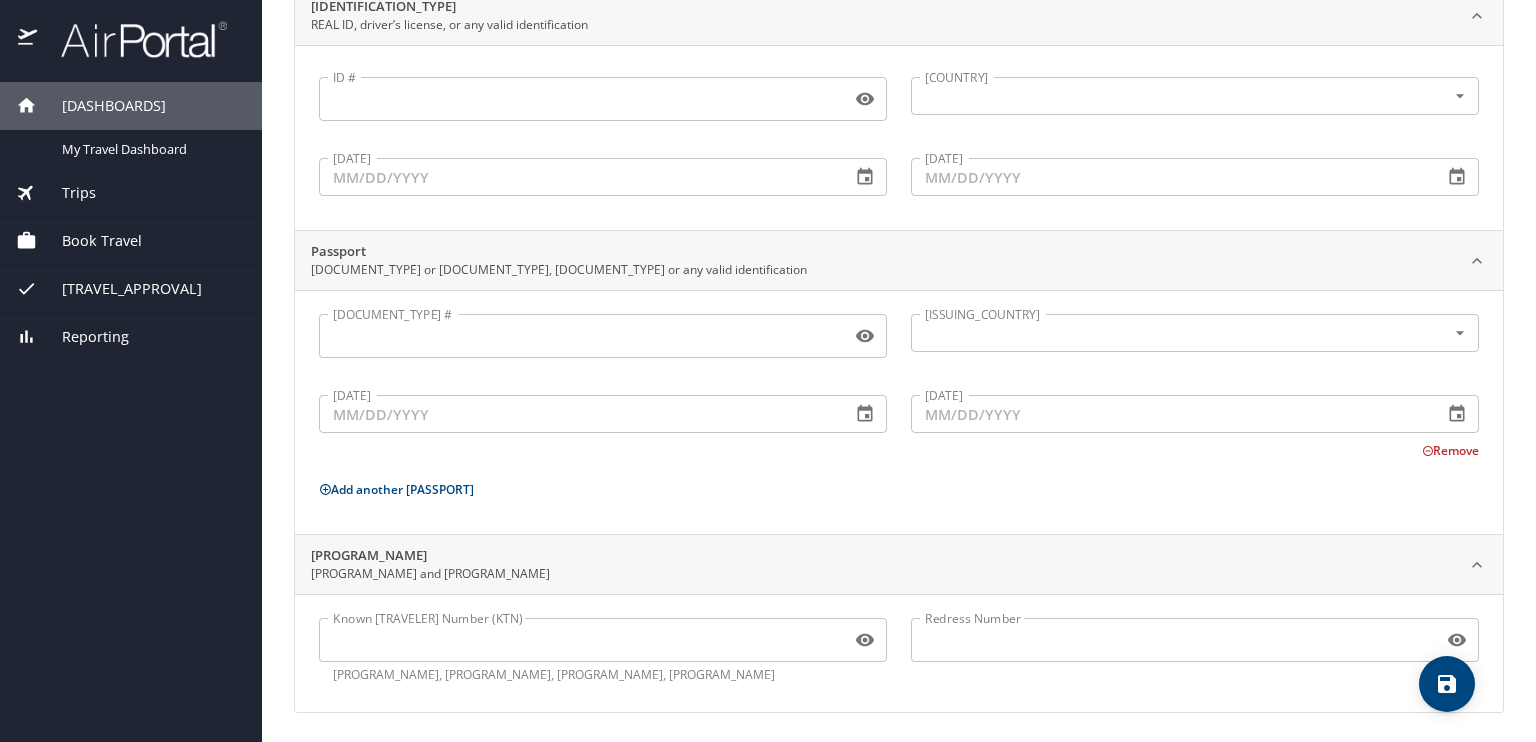 scroll, scrollTop: 0, scrollLeft: 0, axis: both 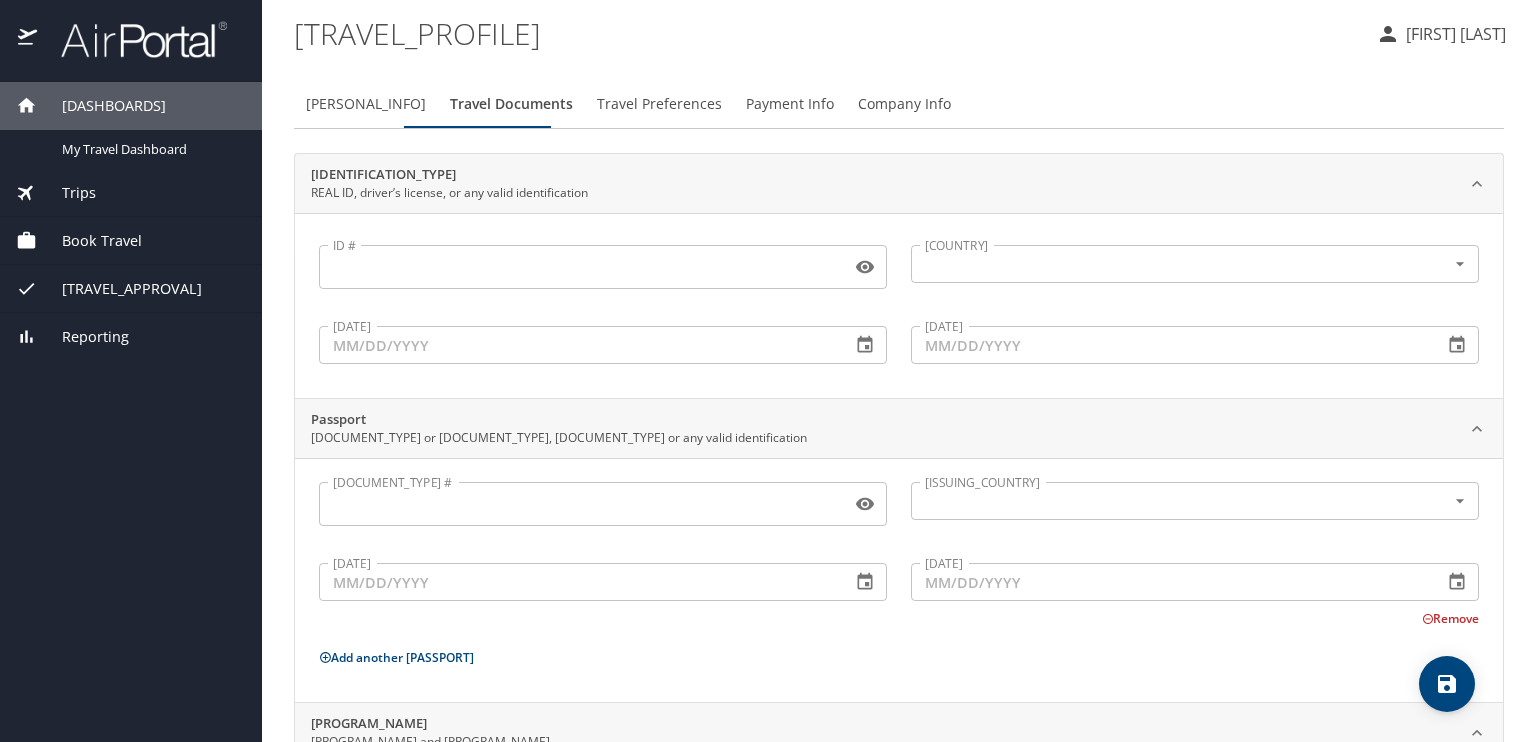 click on "Travel Preferences" at bounding box center [659, 104] 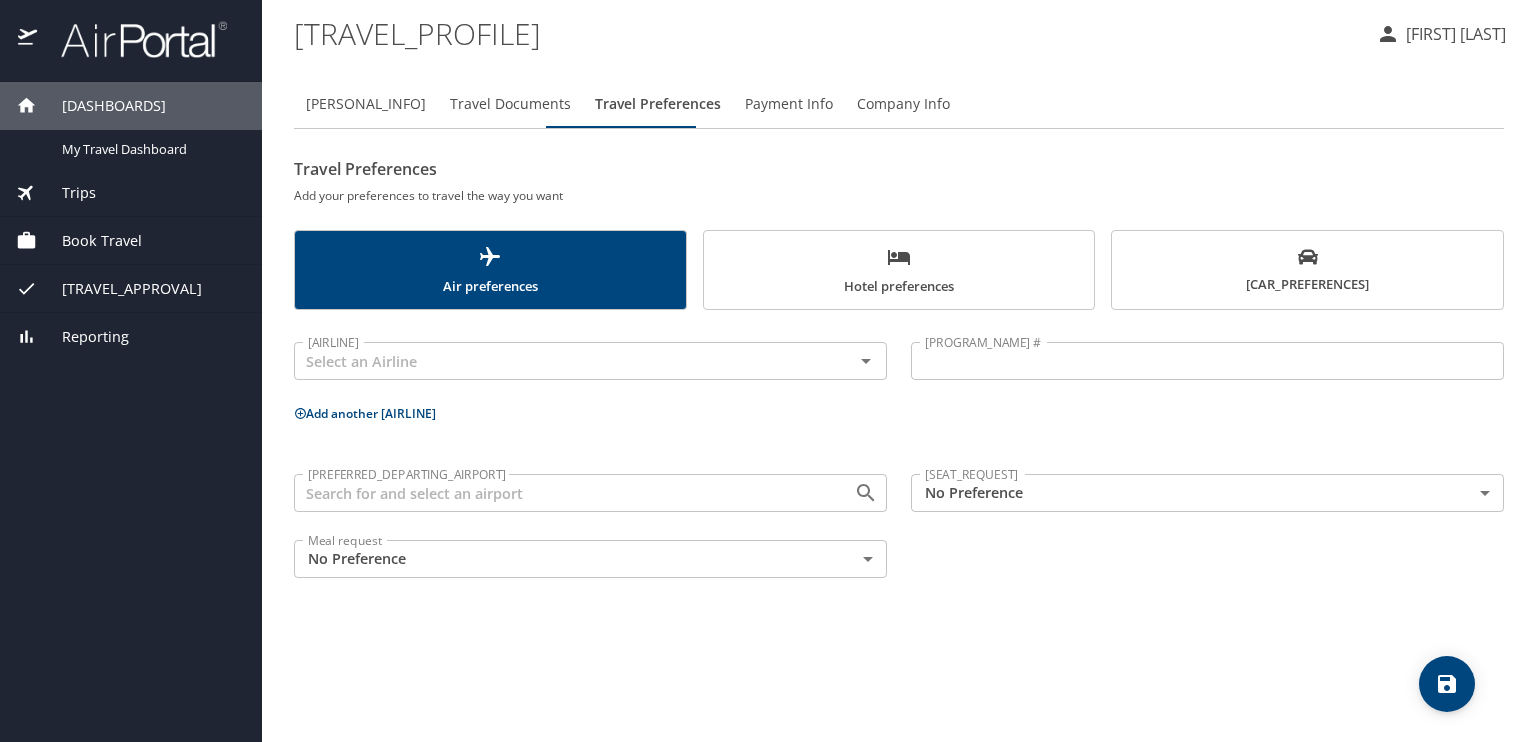 click on "Book Travel" at bounding box center (131, 241) 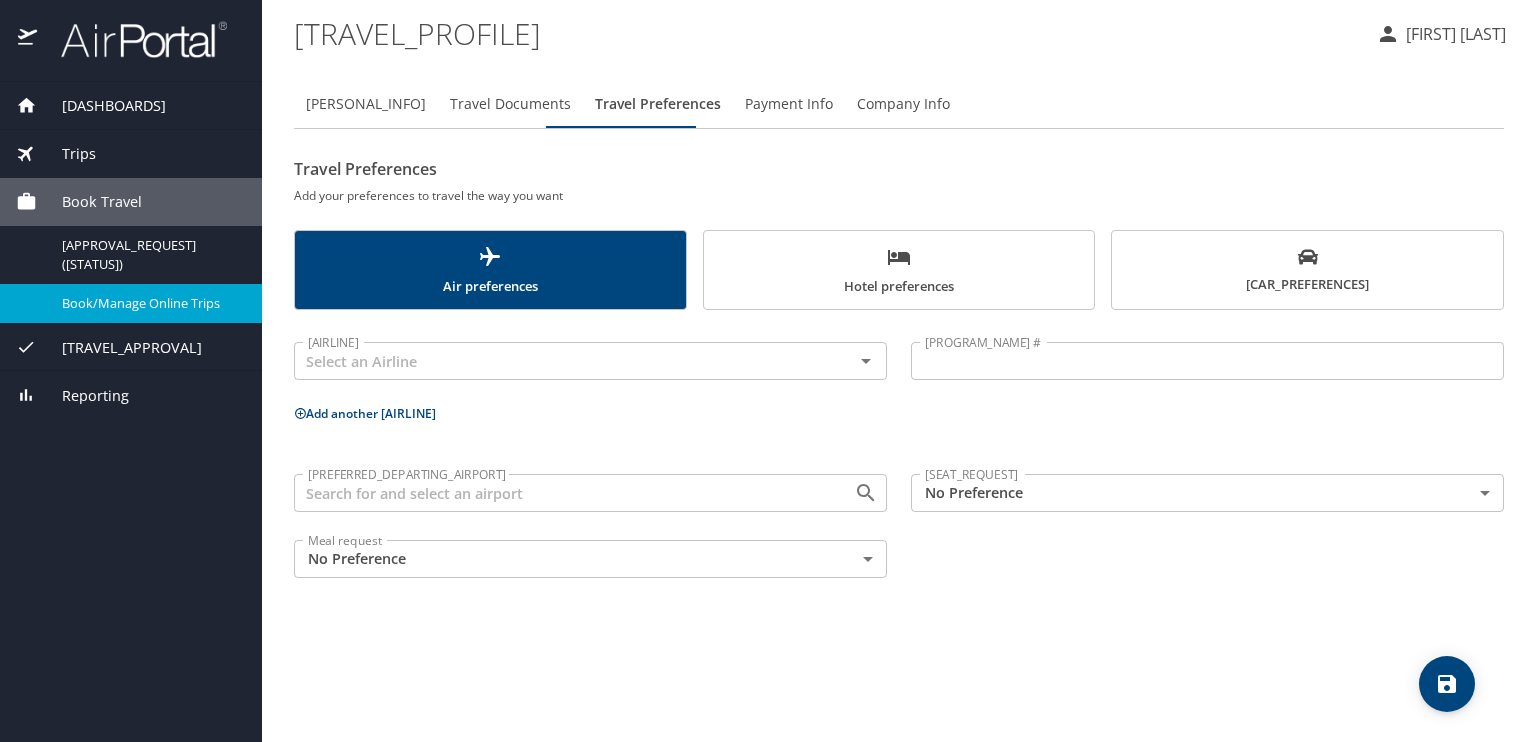 click on "Book/Manage Online Trips" at bounding box center (150, 303) 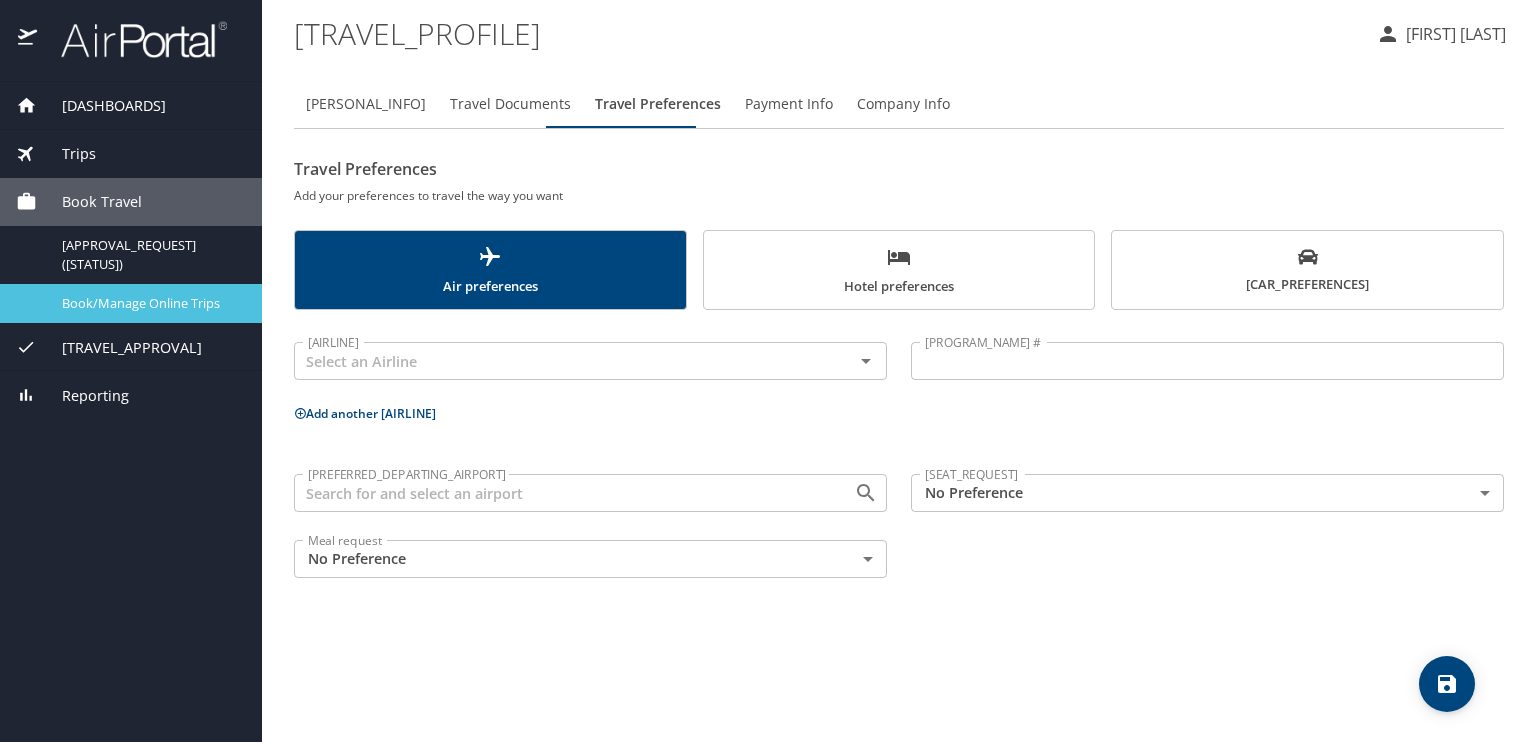 click on "Book/Manage Online Trips" at bounding box center (131, 303) 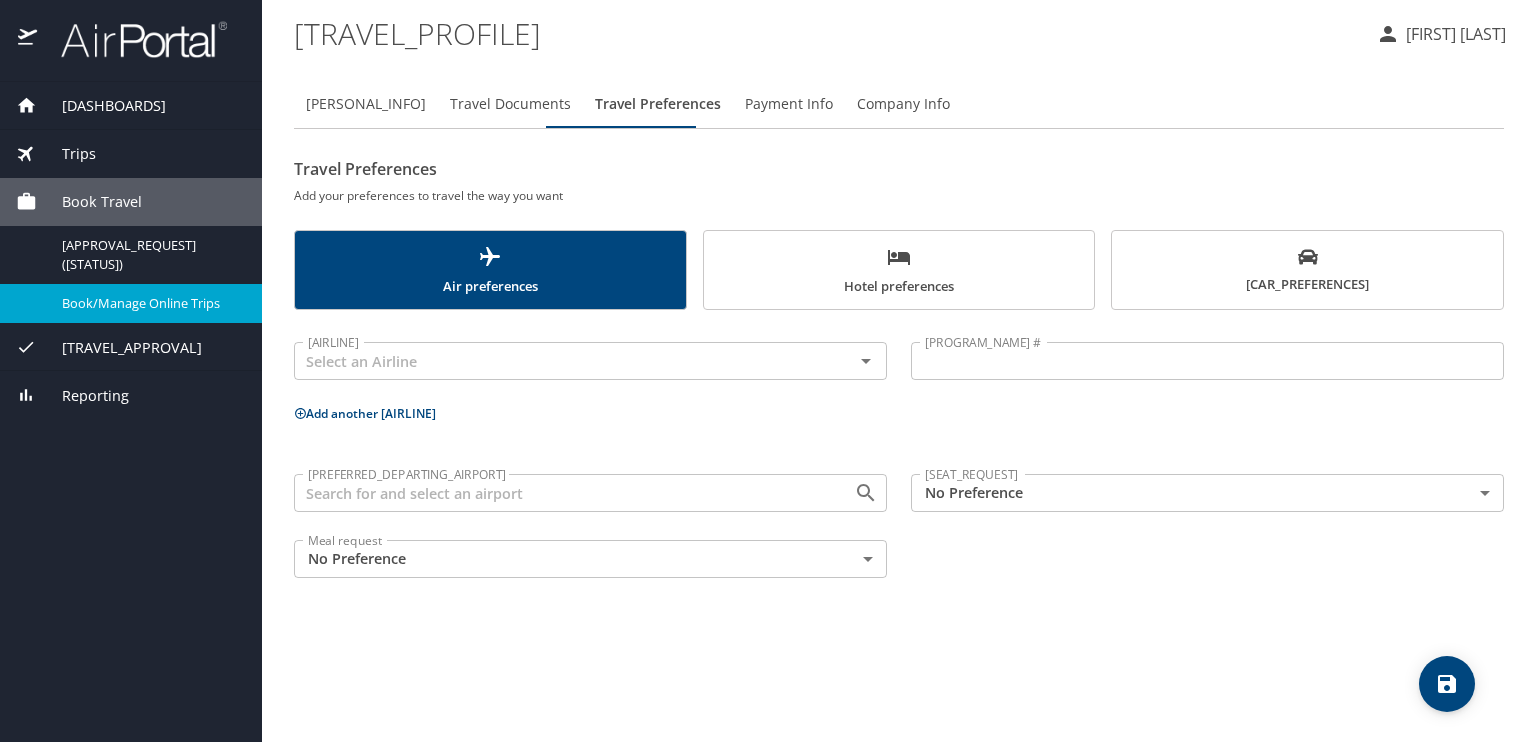 click on "Travel Approval" at bounding box center [119, 348] 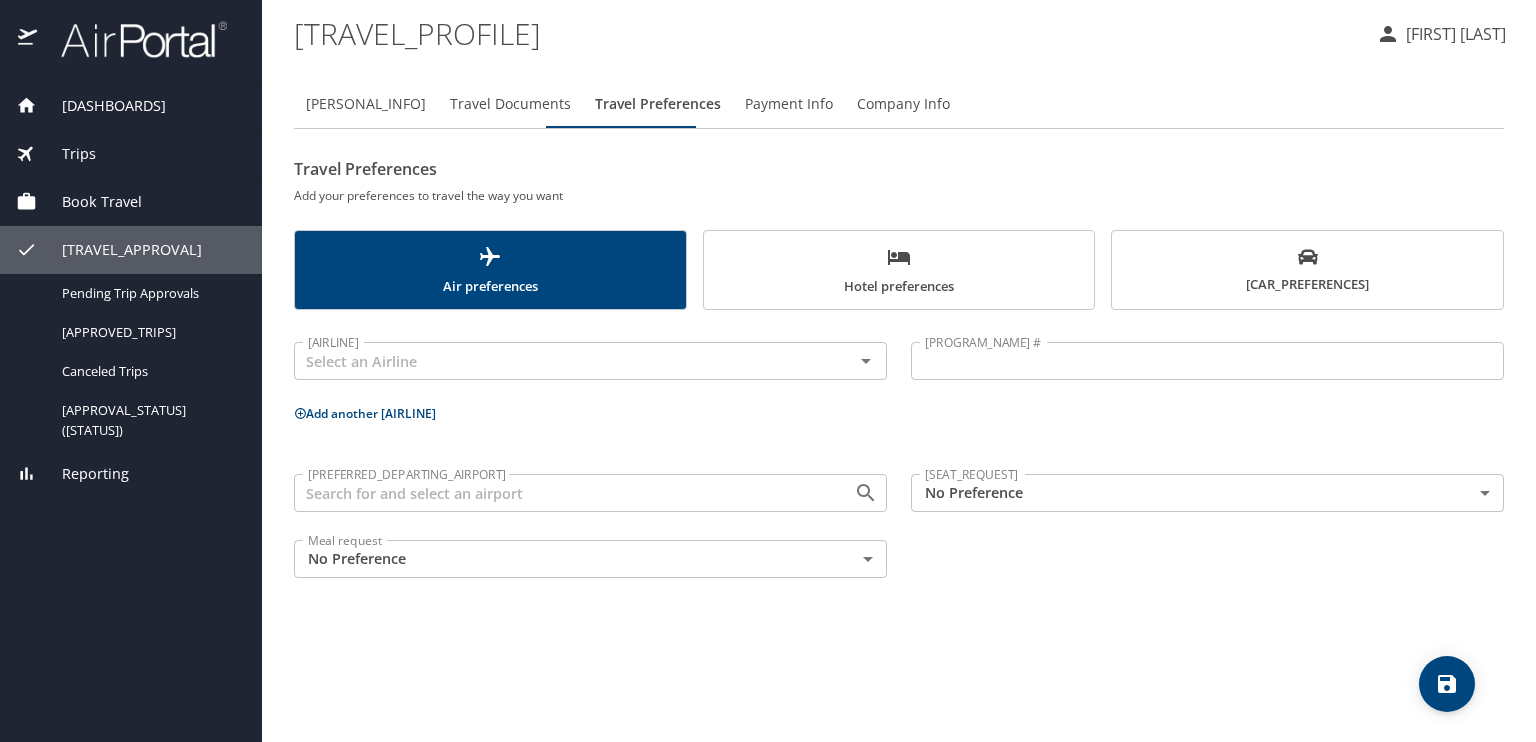 click on "Book Travel" at bounding box center (89, 202) 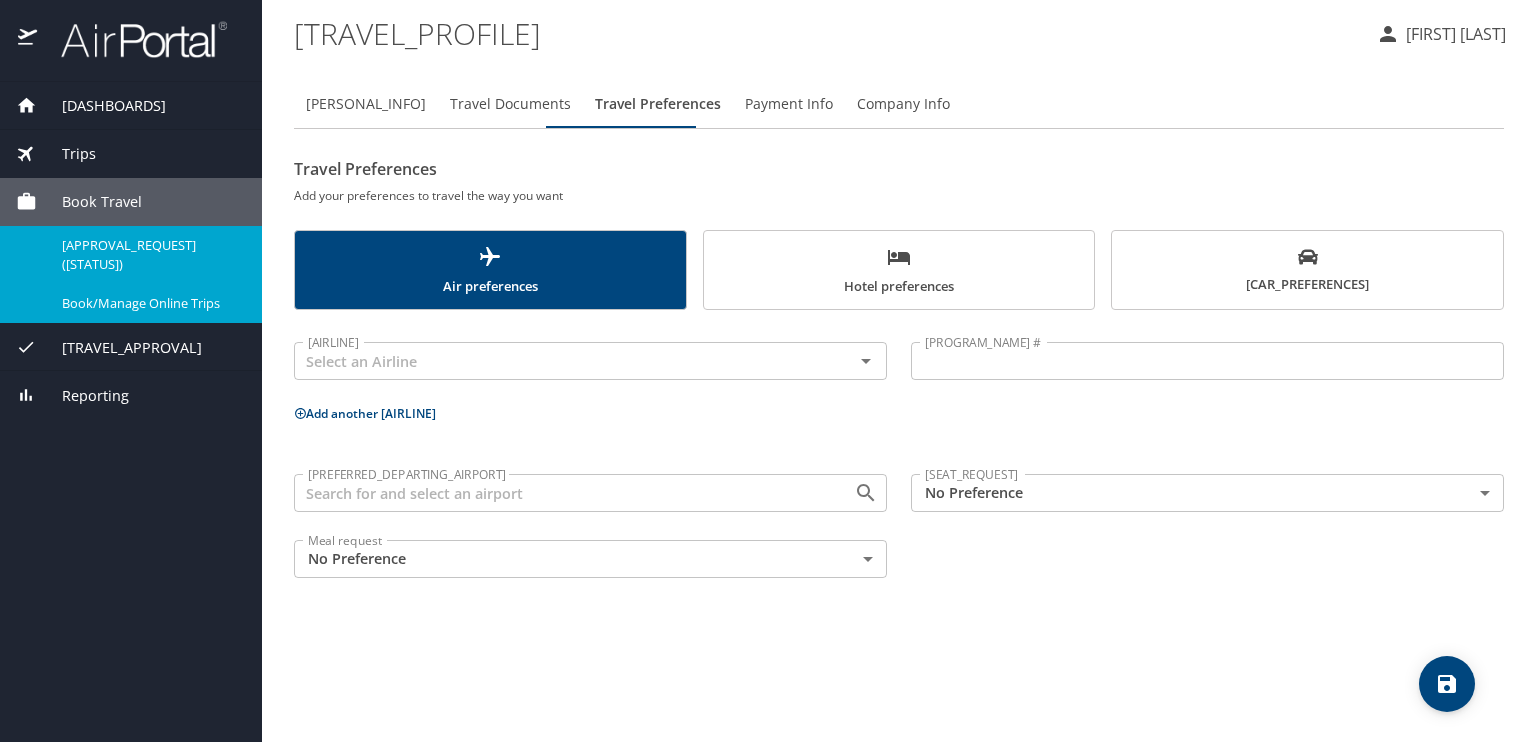 click on "Approval Request (Beta)" at bounding box center [150, 255] 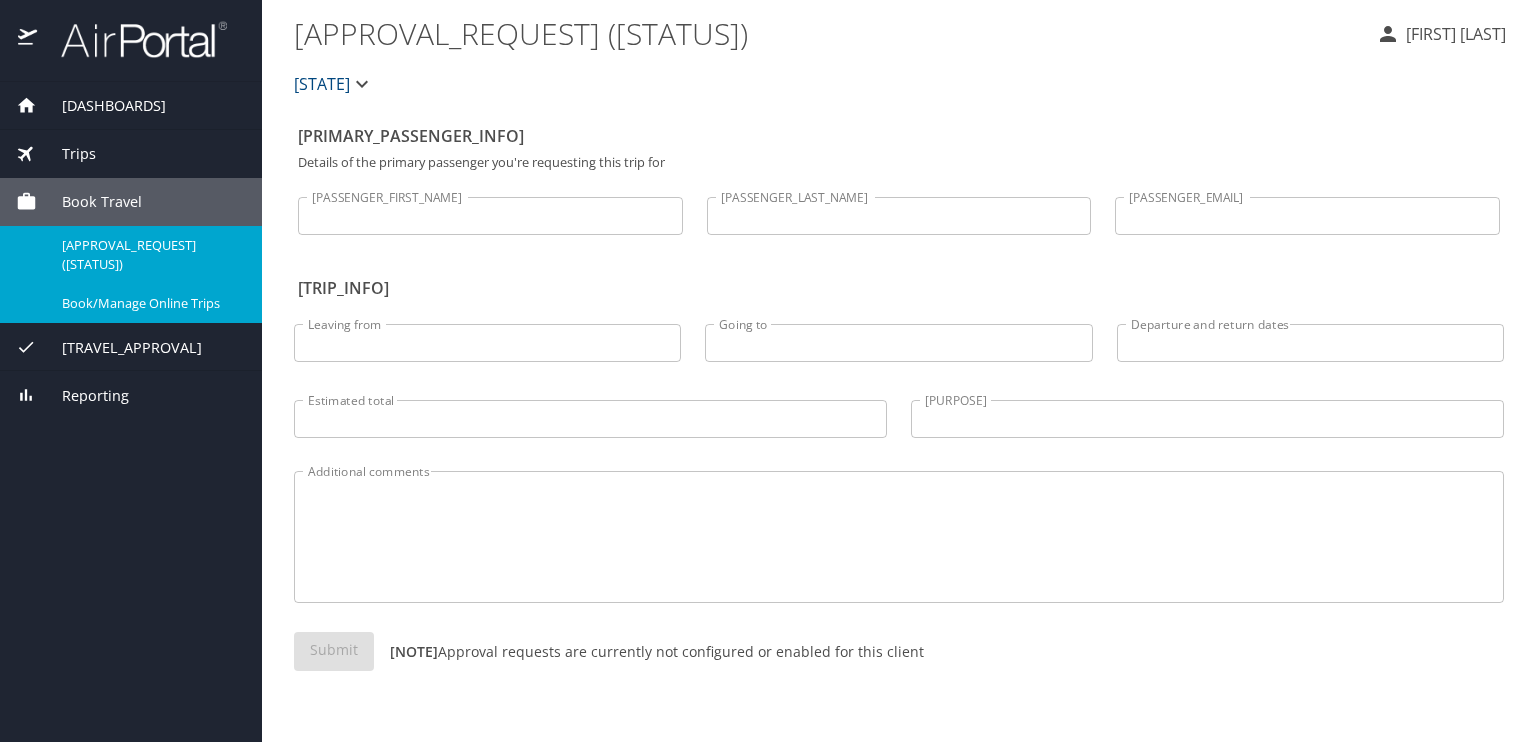 click on "Book/Manage Online Trips" at bounding box center (150, 303) 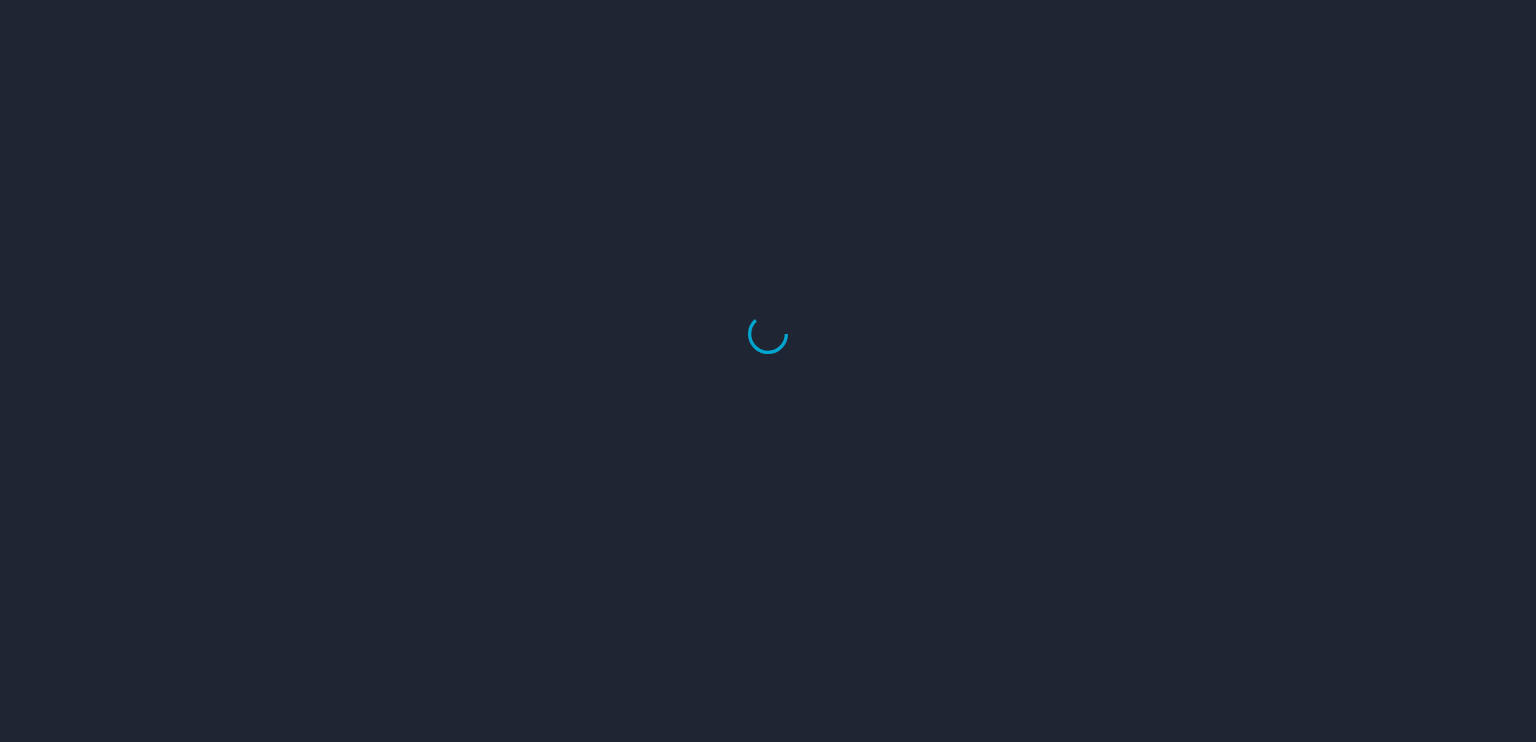 scroll, scrollTop: 0, scrollLeft: 0, axis: both 